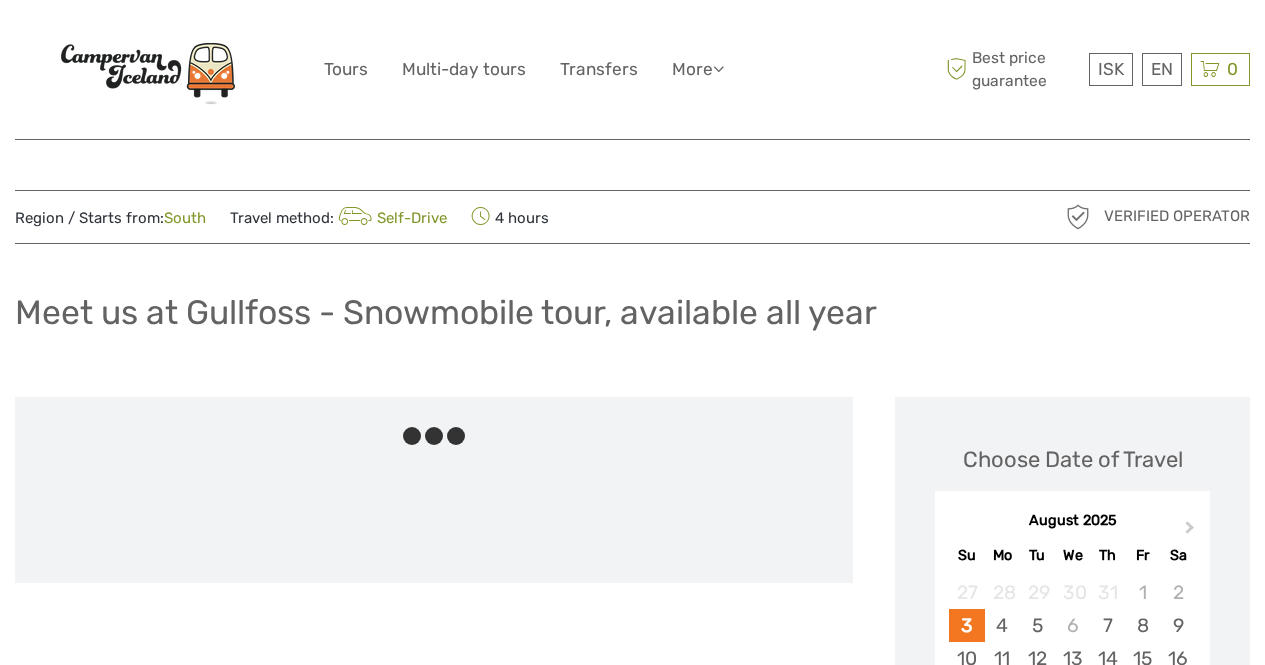 scroll, scrollTop: 41, scrollLeft: 0, axis: vertical 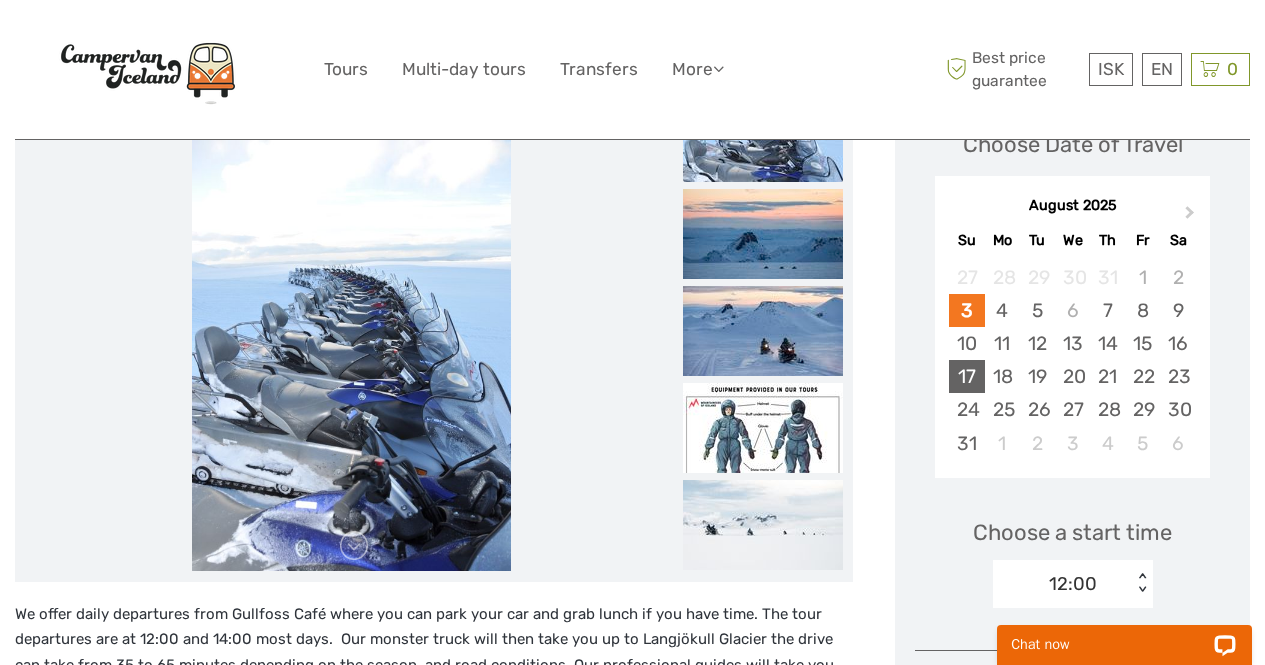 click on "17" at bounding box center (966, 376) 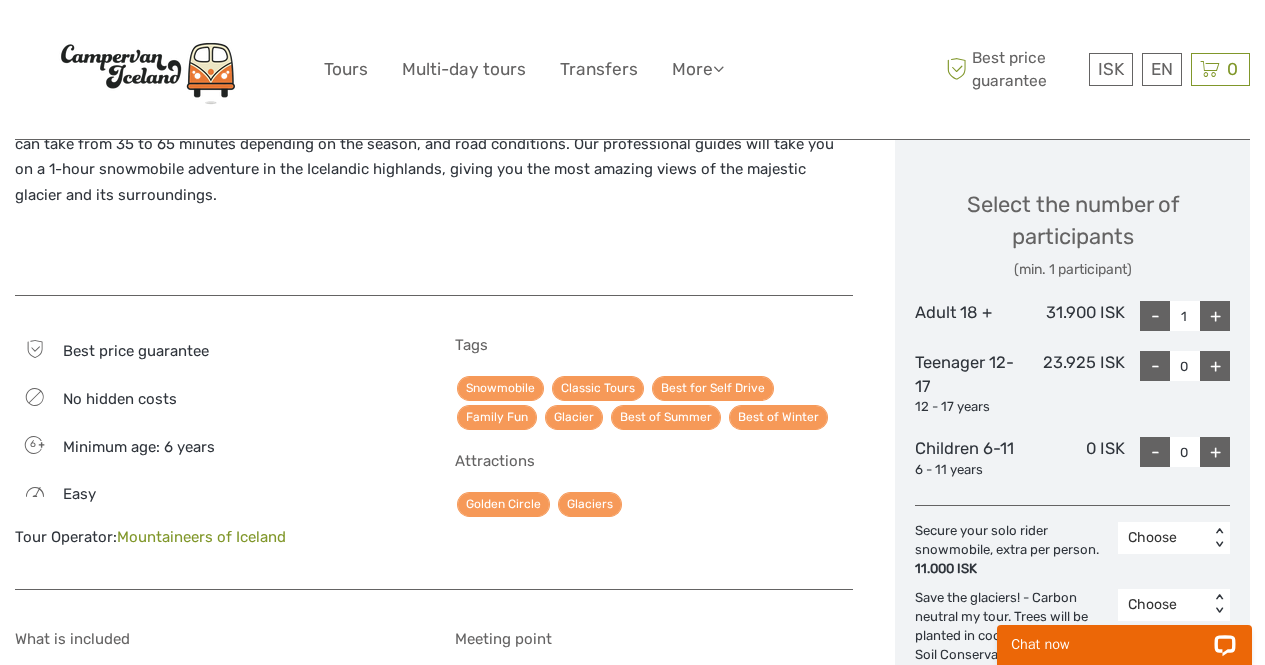 scroll, scrollTop: 837, scrollLeft: 0, axis: vertical 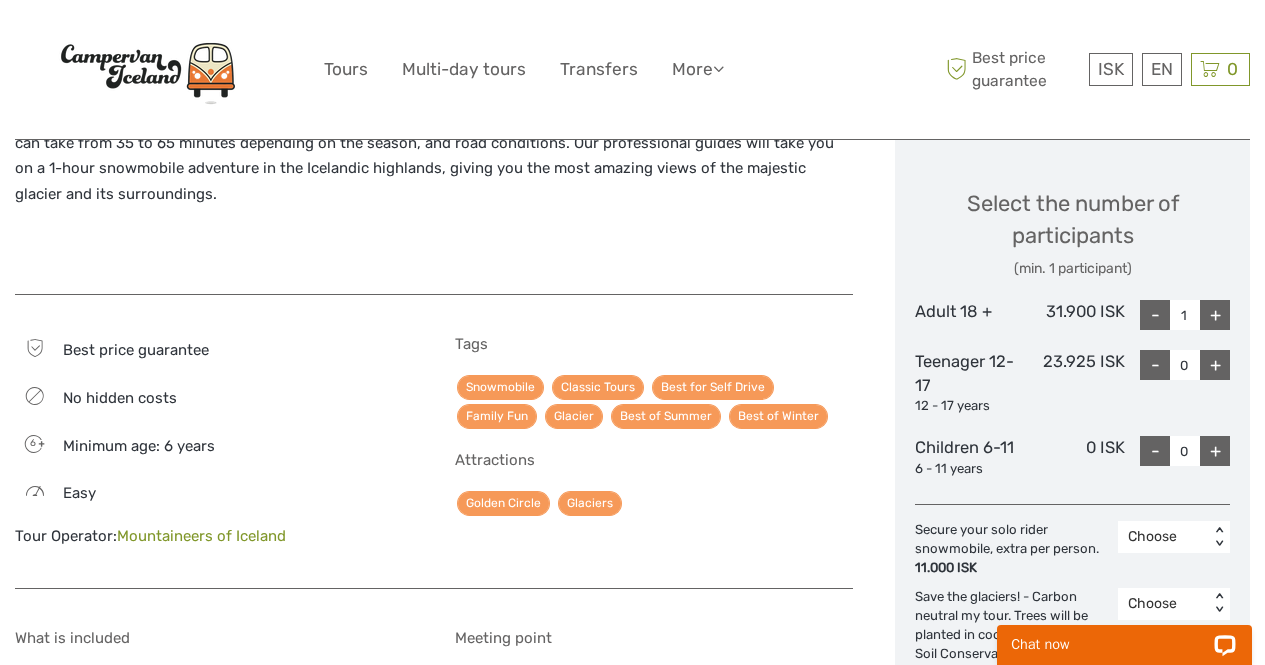 click on "+" at bounding box center [1215, 315] 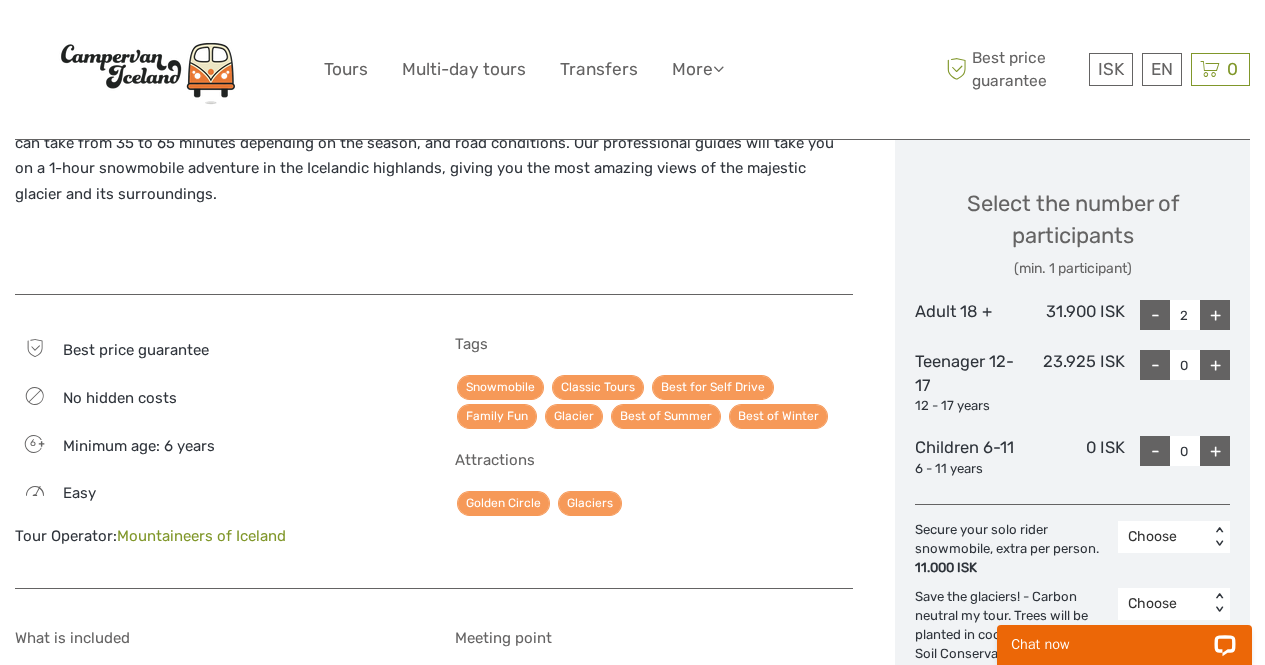 click on "+" at bounding box center [1215, 315] 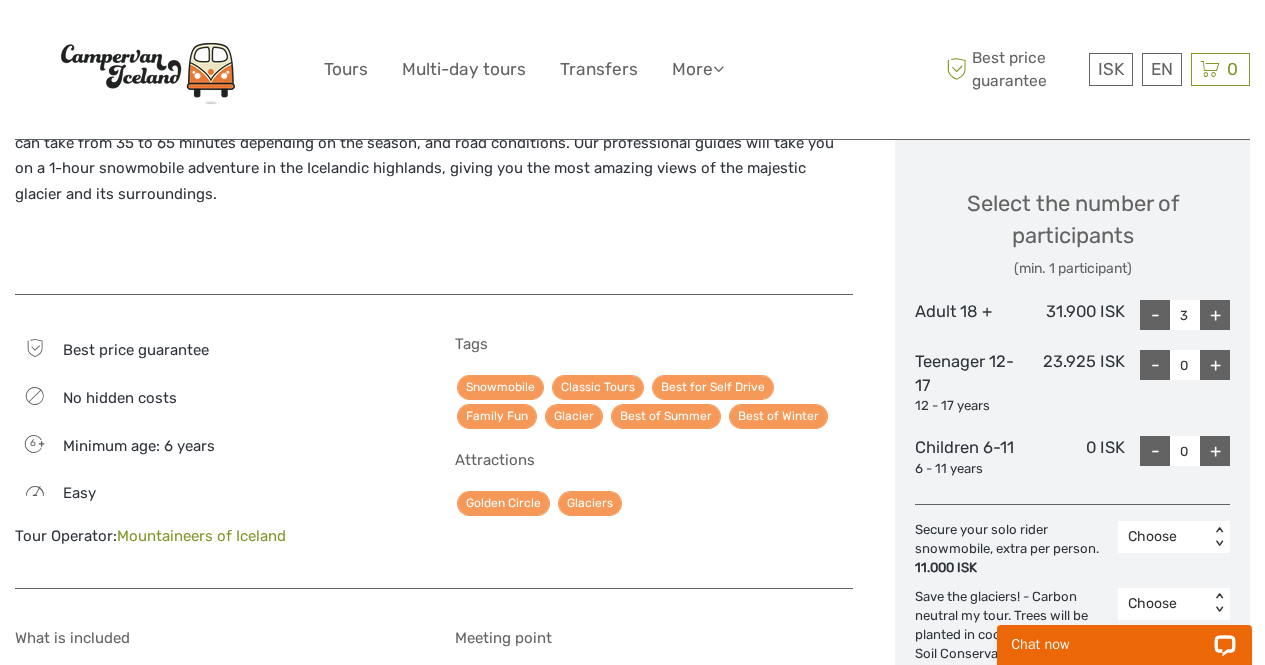 click on "+" at bounding box center (1215, 365) 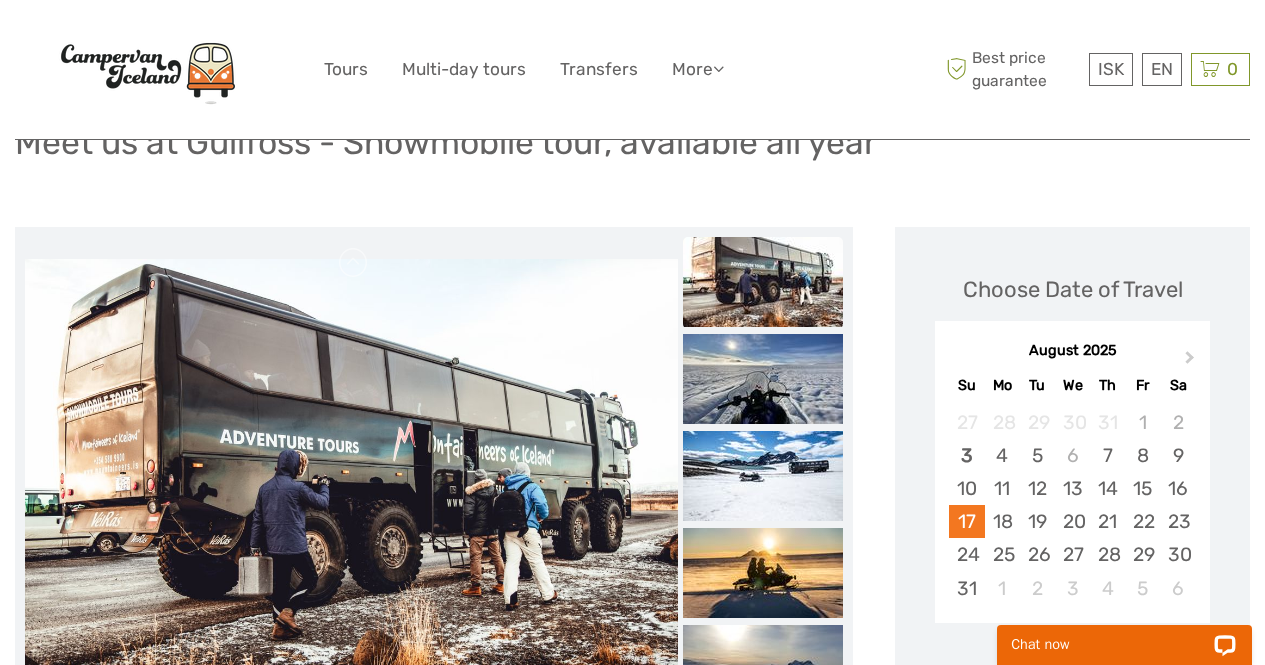 scroll, scrollTop: 169, scrollLeft: 0, axis: vertical 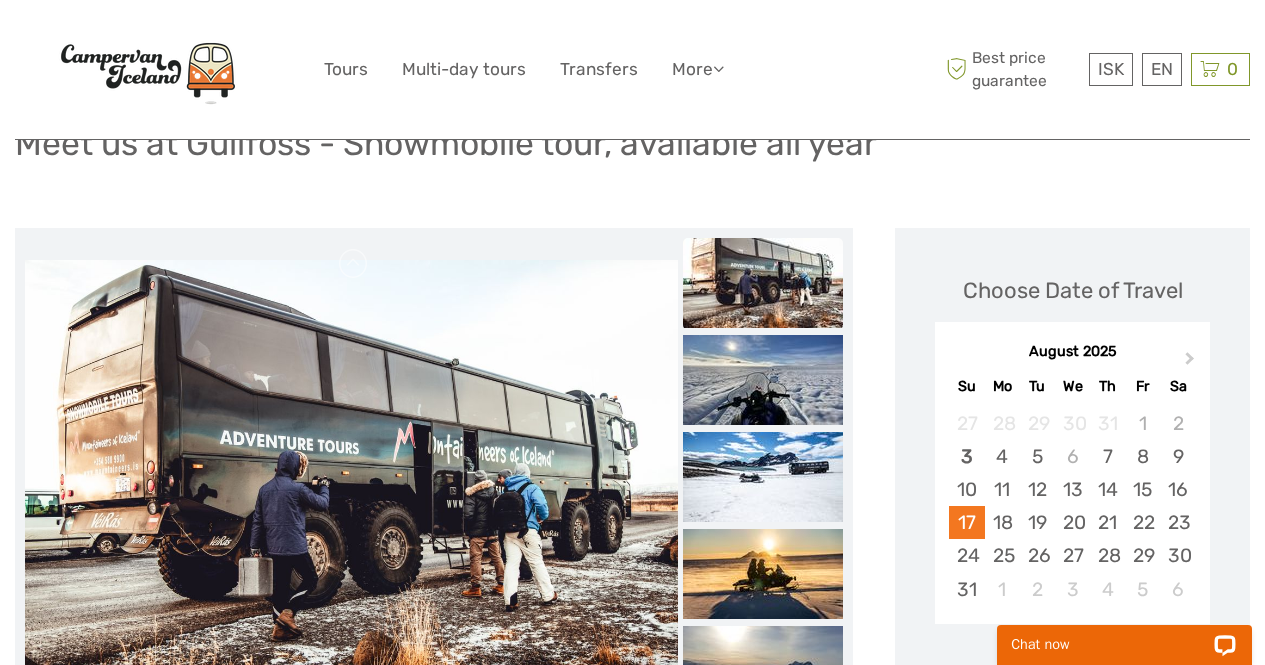 click at bounding box center (351, 477) 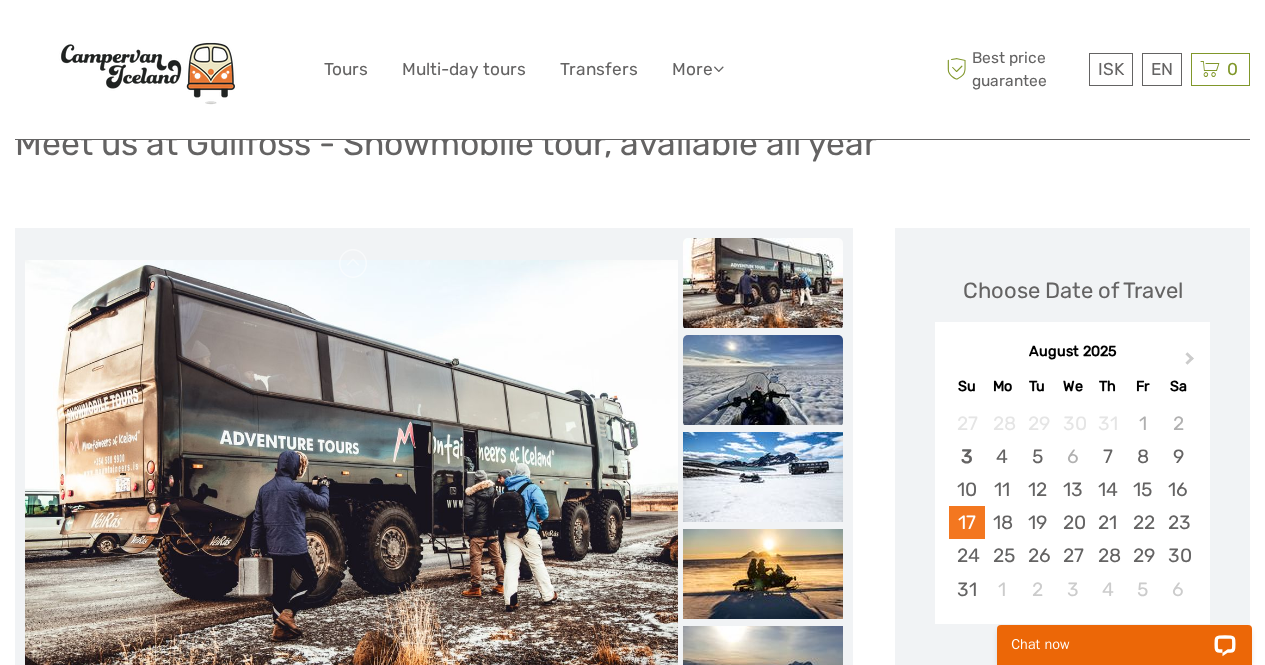 click at bounding box center [763, 380] 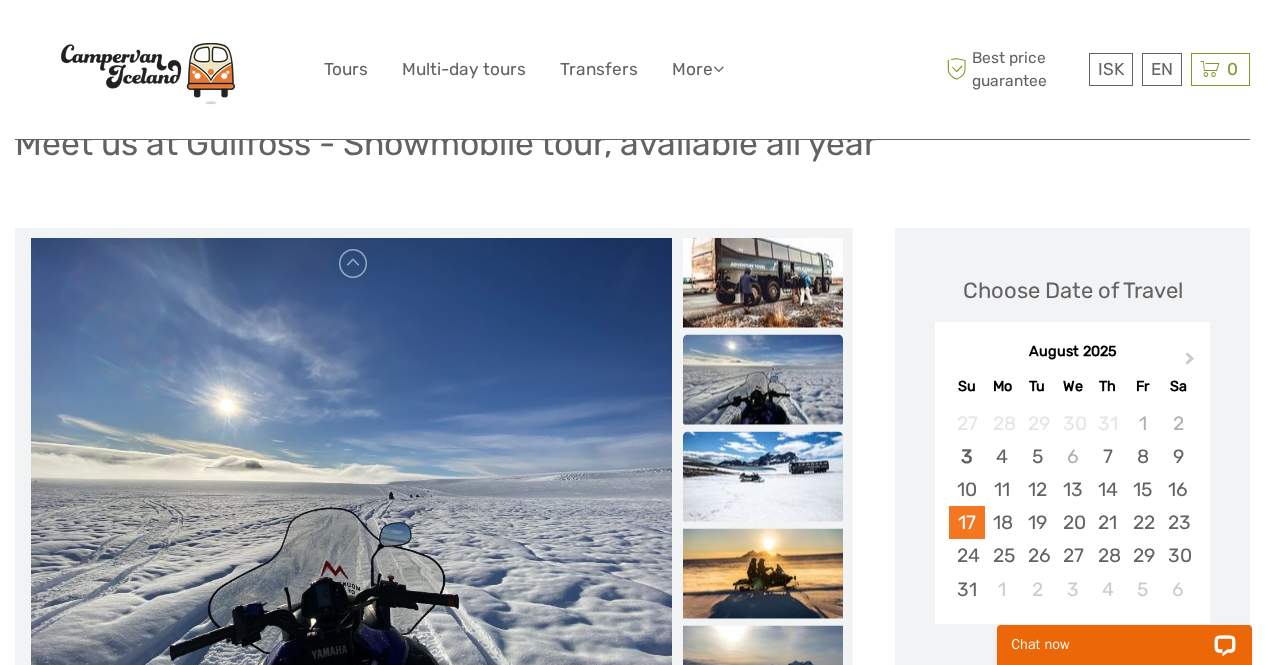 click at bounding box center [763, 476] 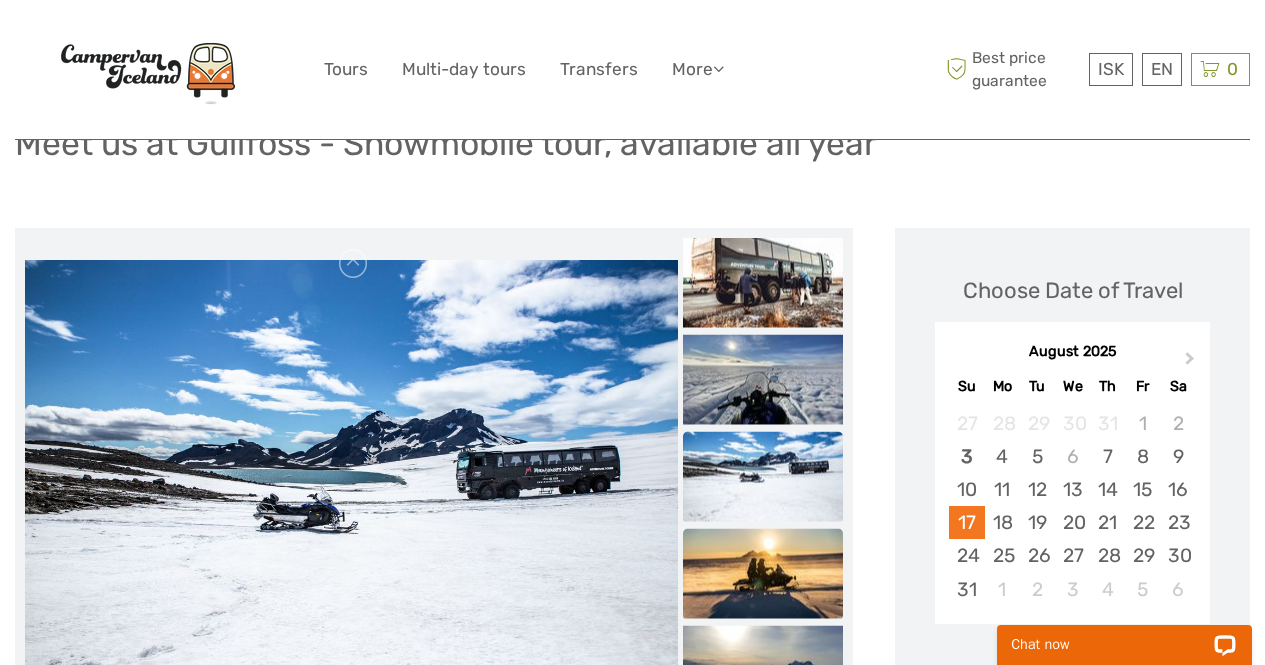 click at bounding box center (763, 573) 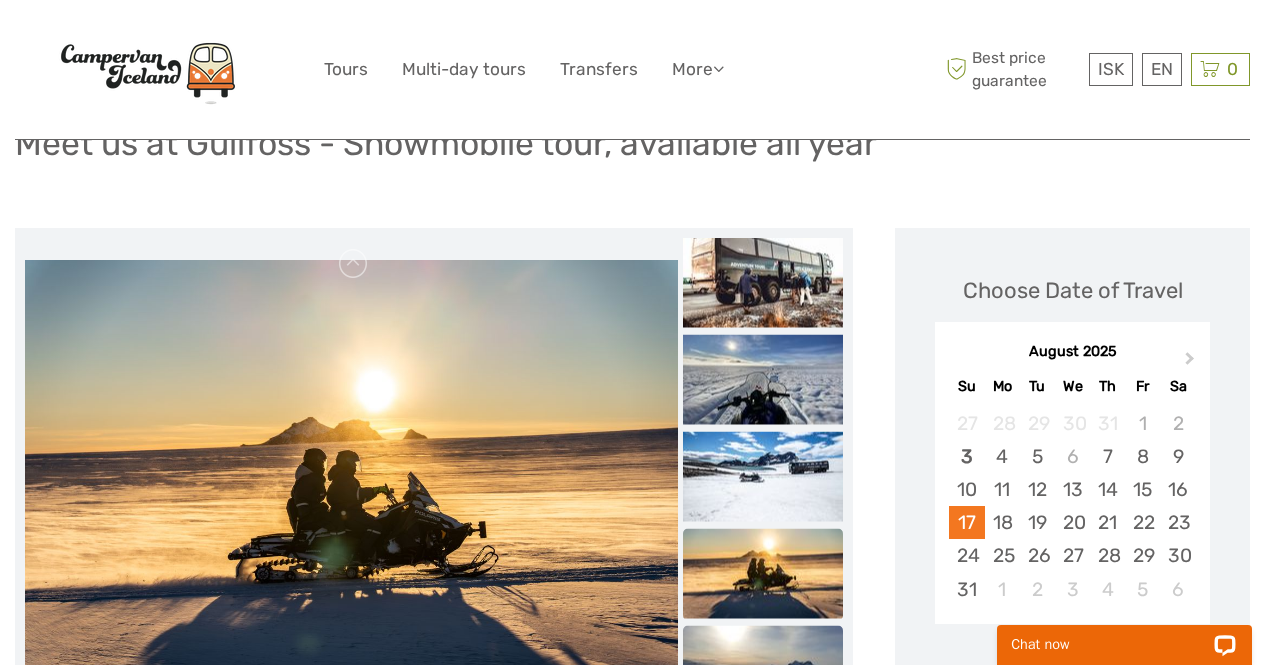 click at bounding box center [763, 670] 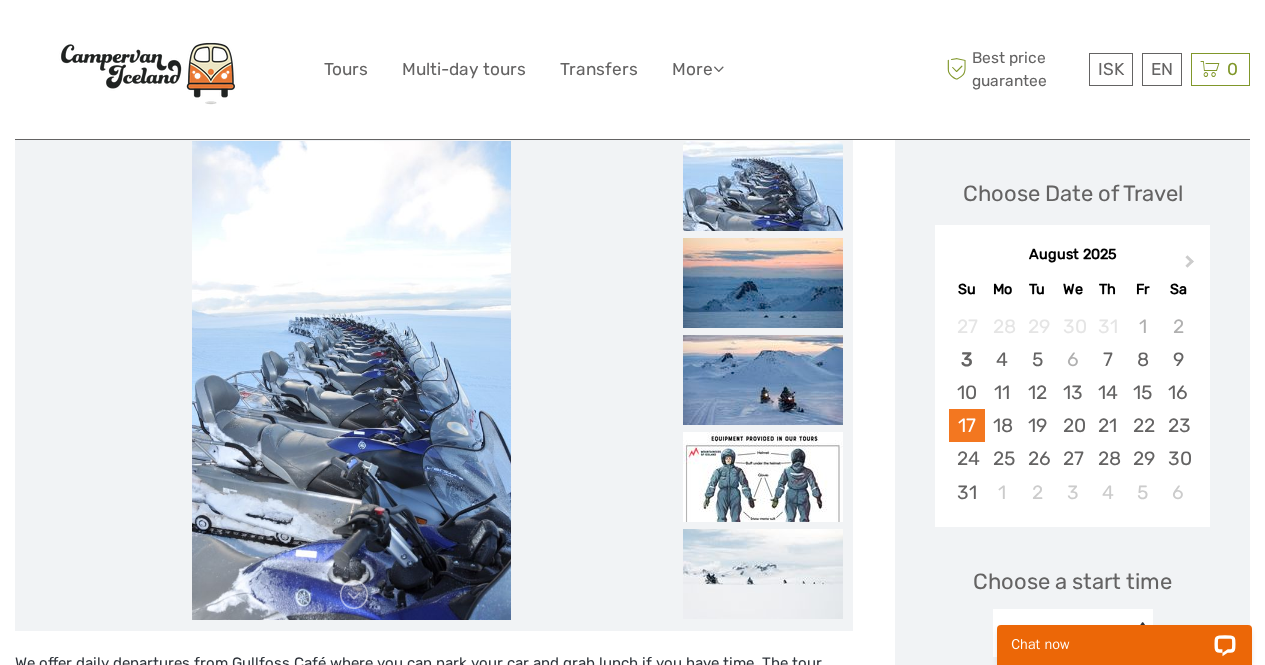 scroll, scrollTop: 0, scrollLeft: 0, axis: both 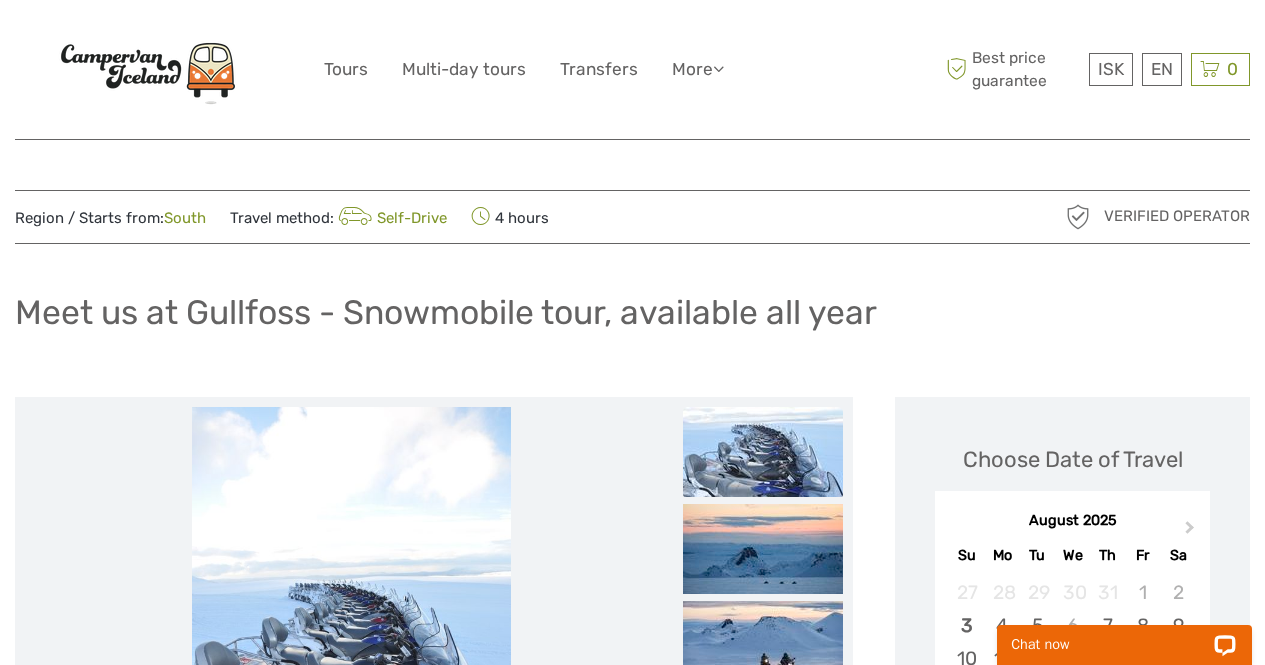 click on "Self-Drive" at bounding box center (390, 218) 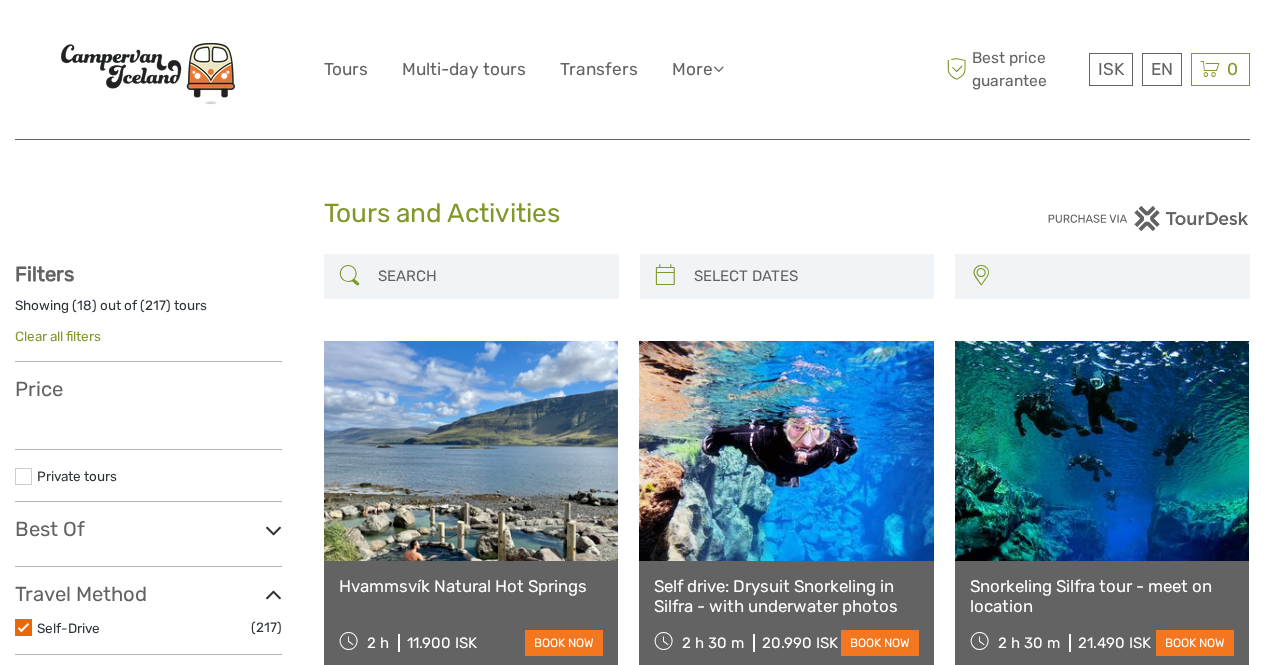 select 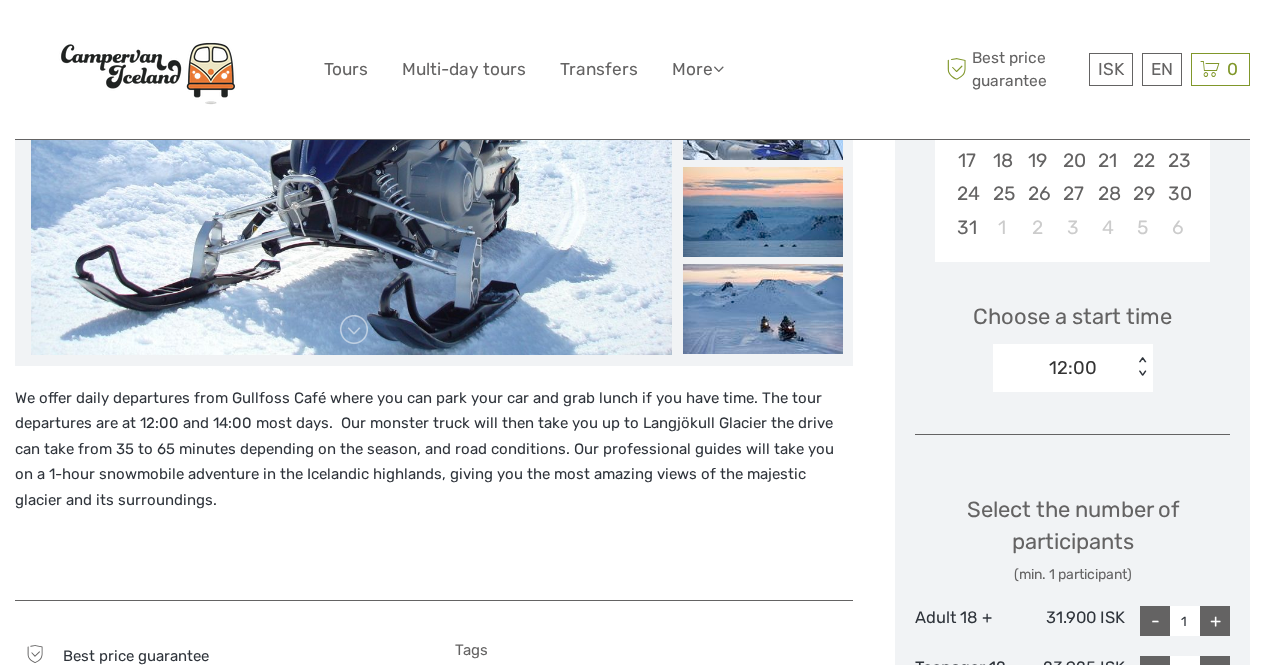 scroll, scrollTop: 589, scrollLeft: 0, axis: vertical 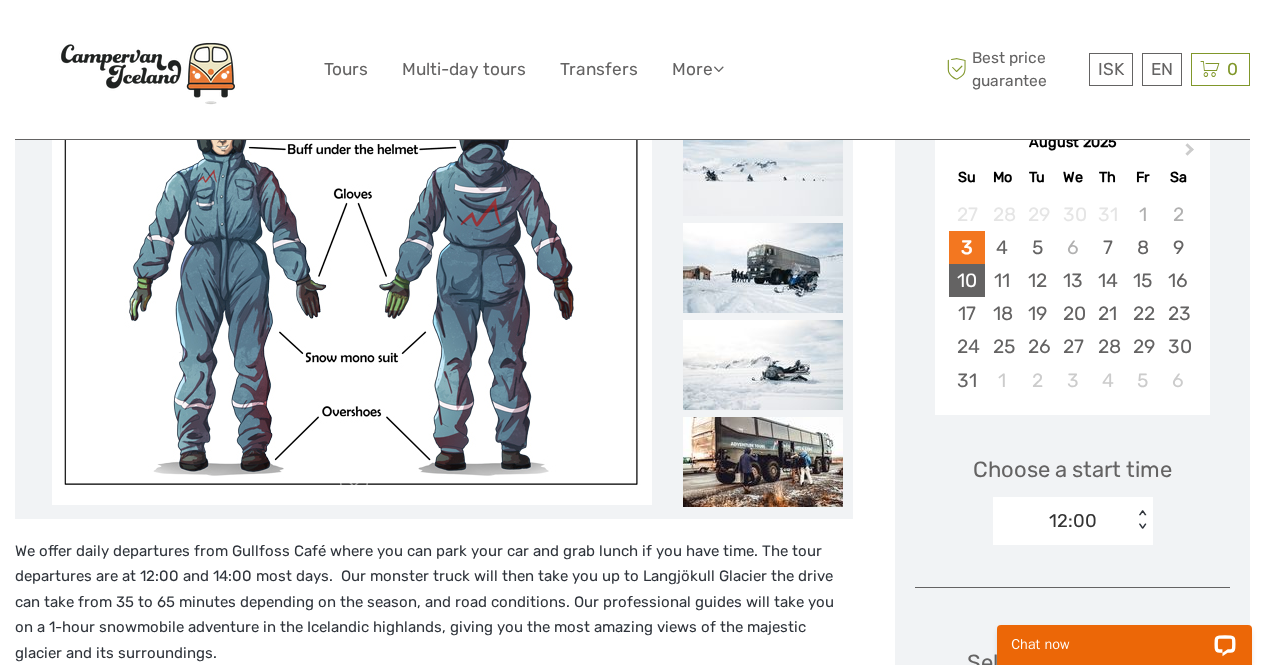 click on "10" at bounding box center (966, 280) 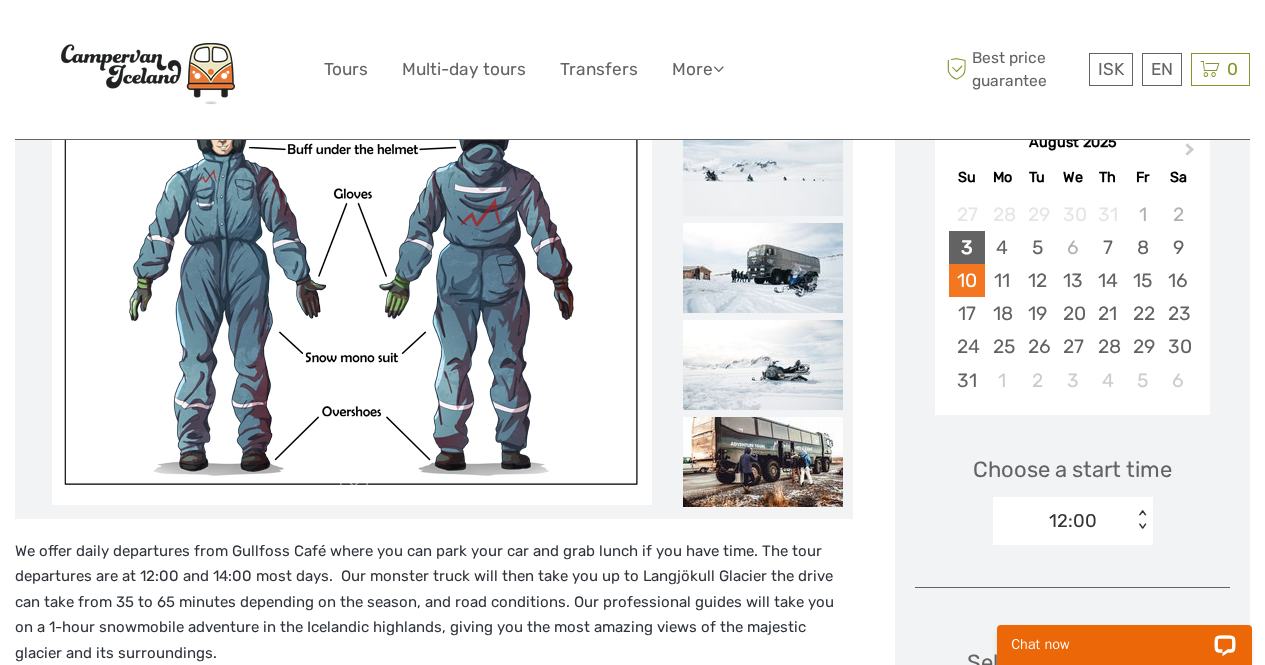 click on "3" at bounding box center [966, 247] 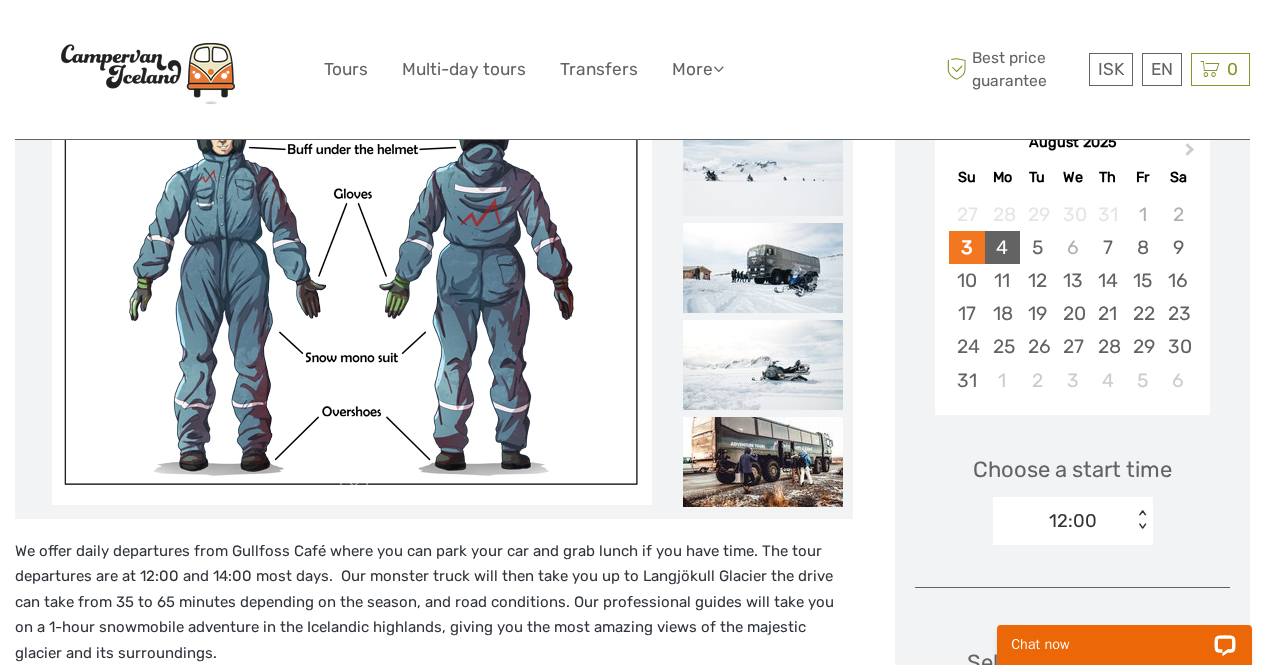 click on "4" at bounding box center (1002, 247) 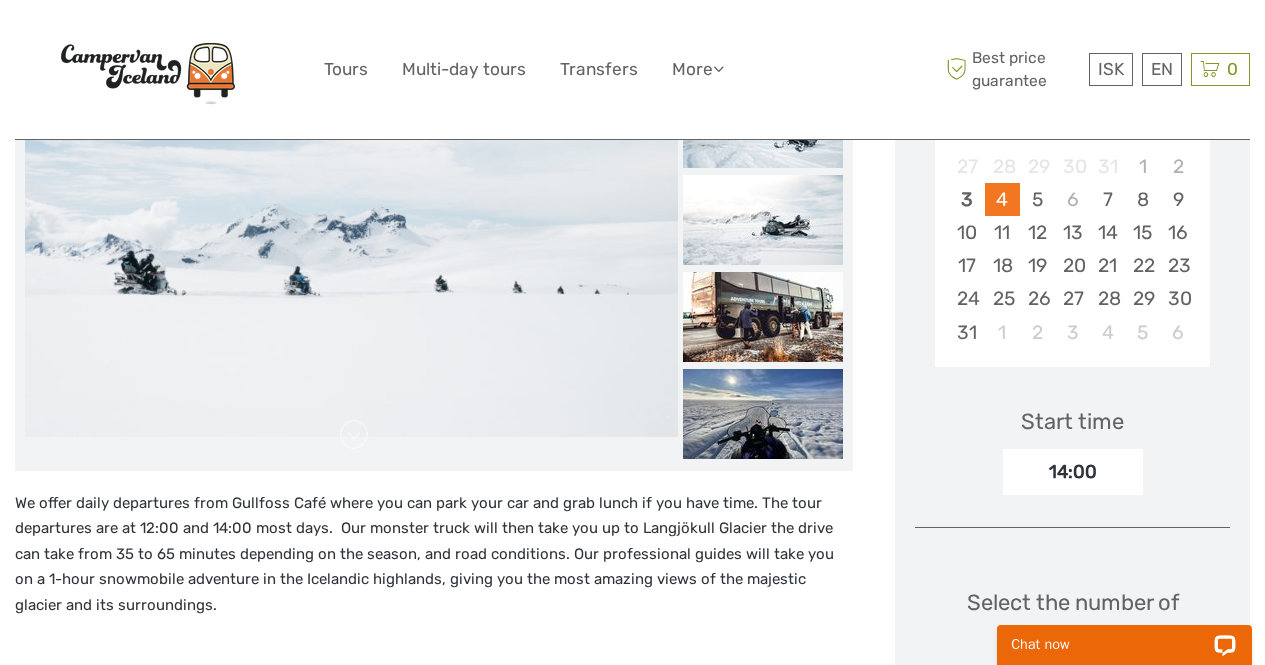 scroll, scrollTop: 434, scrollLeft: 0, axis: vertical 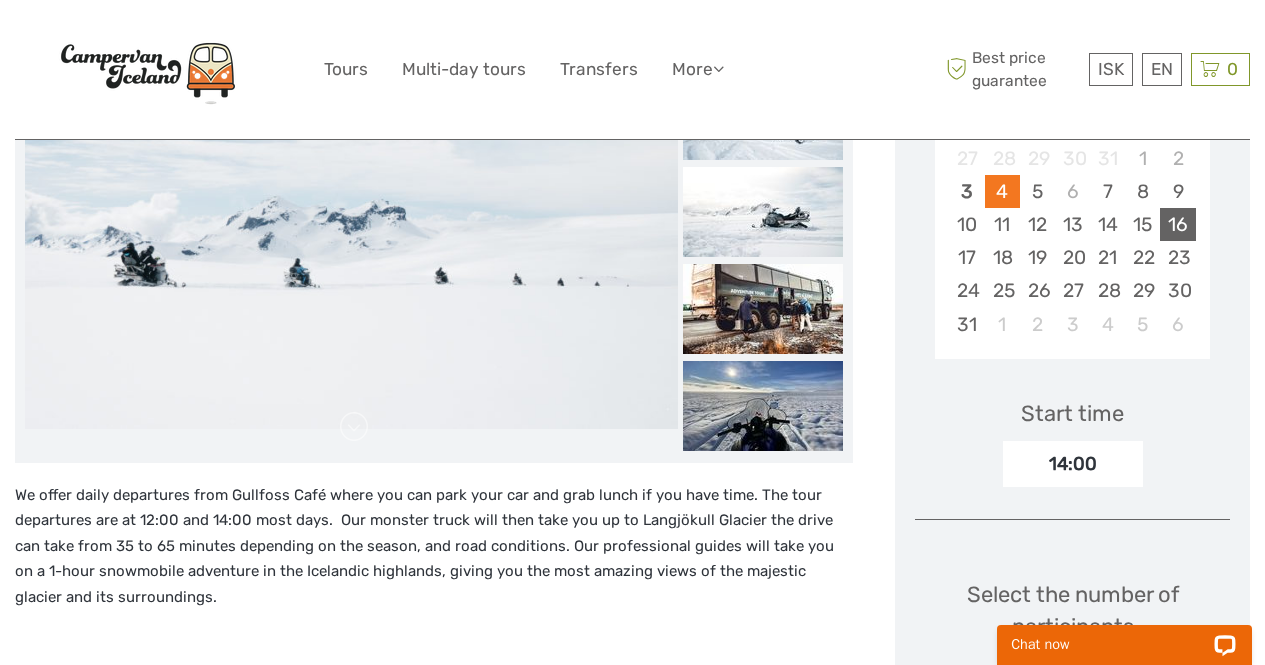 click on "16" at bounding box center (1177, 224) 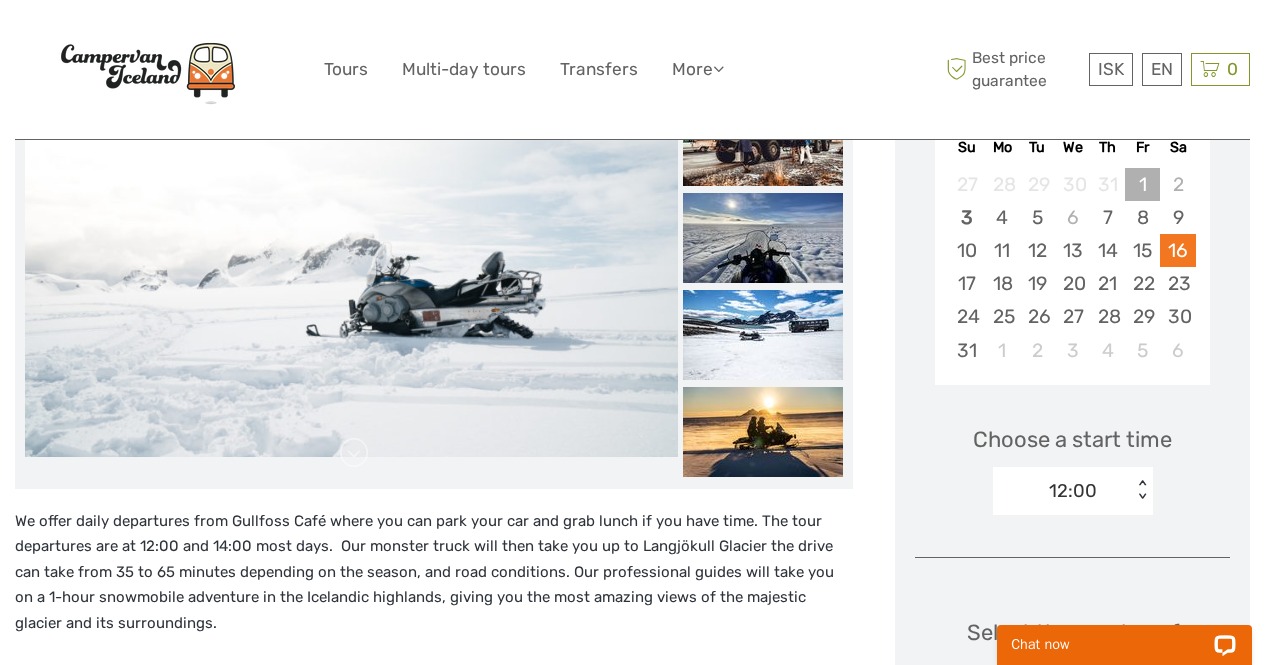 scroll, scrollTop: 407, scrollLeft: 0, axis: vertical 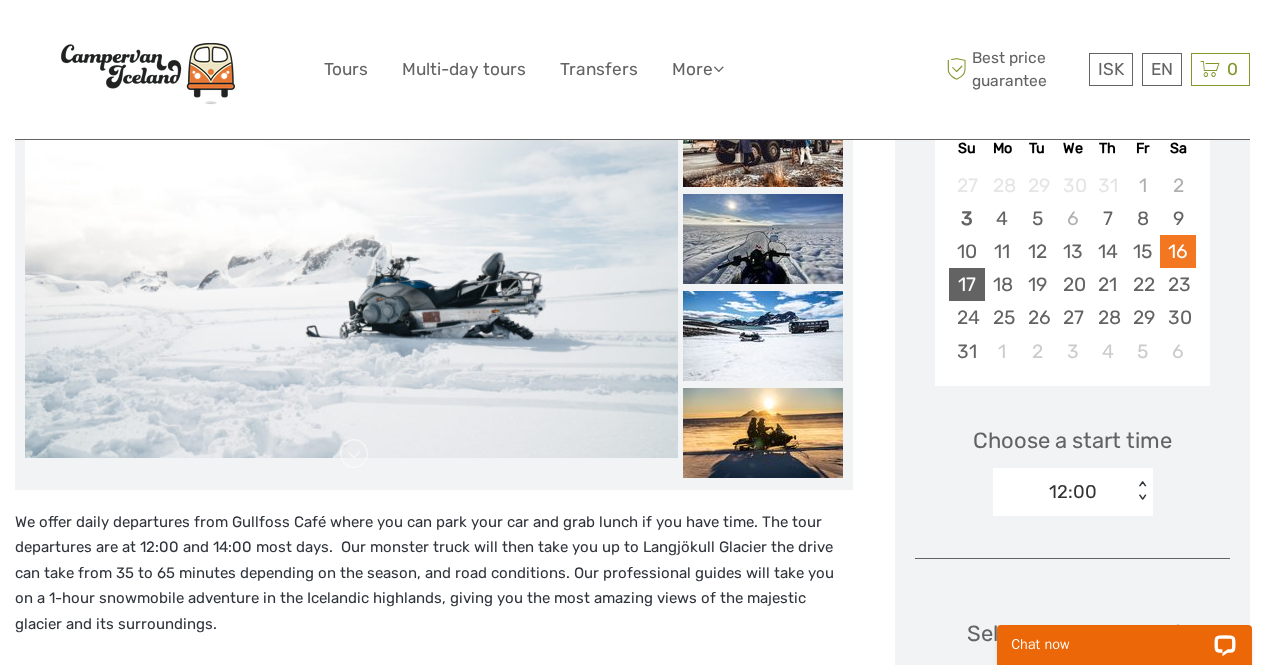 click on "17" at bounding box center [966, 284] 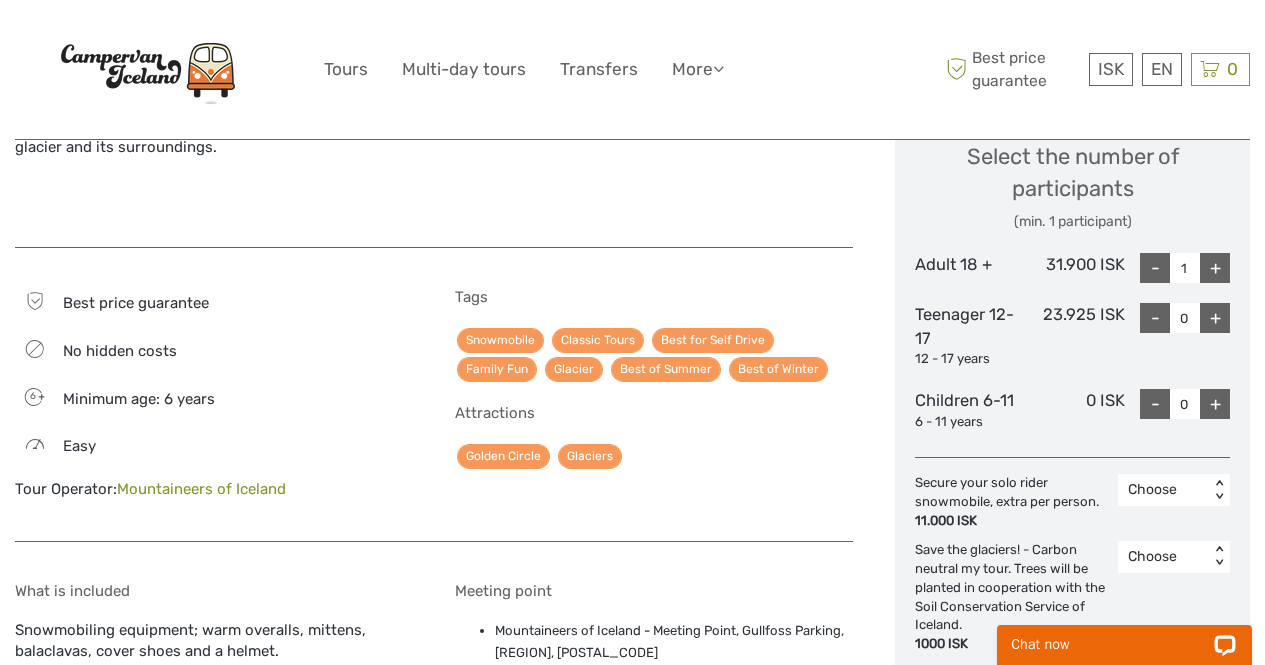 scroll, scrollTop: 886, scrollLeft: 0, axis: vertical 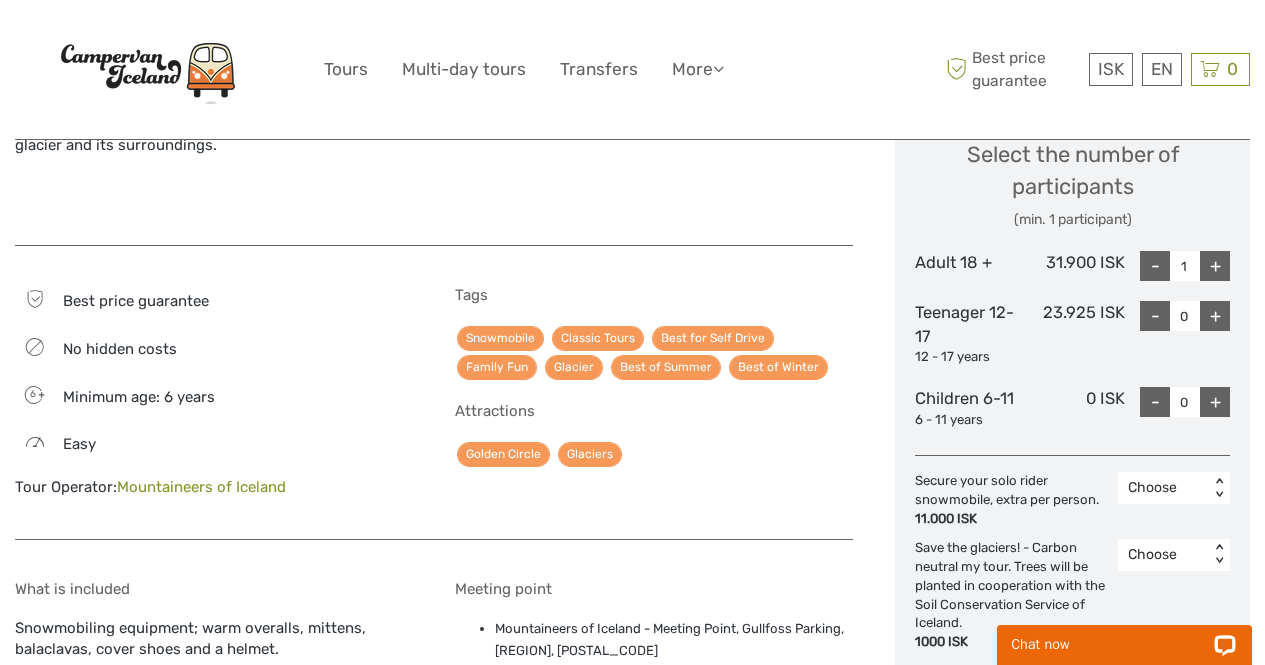 click on "+" at bounding box center (1215, 266) 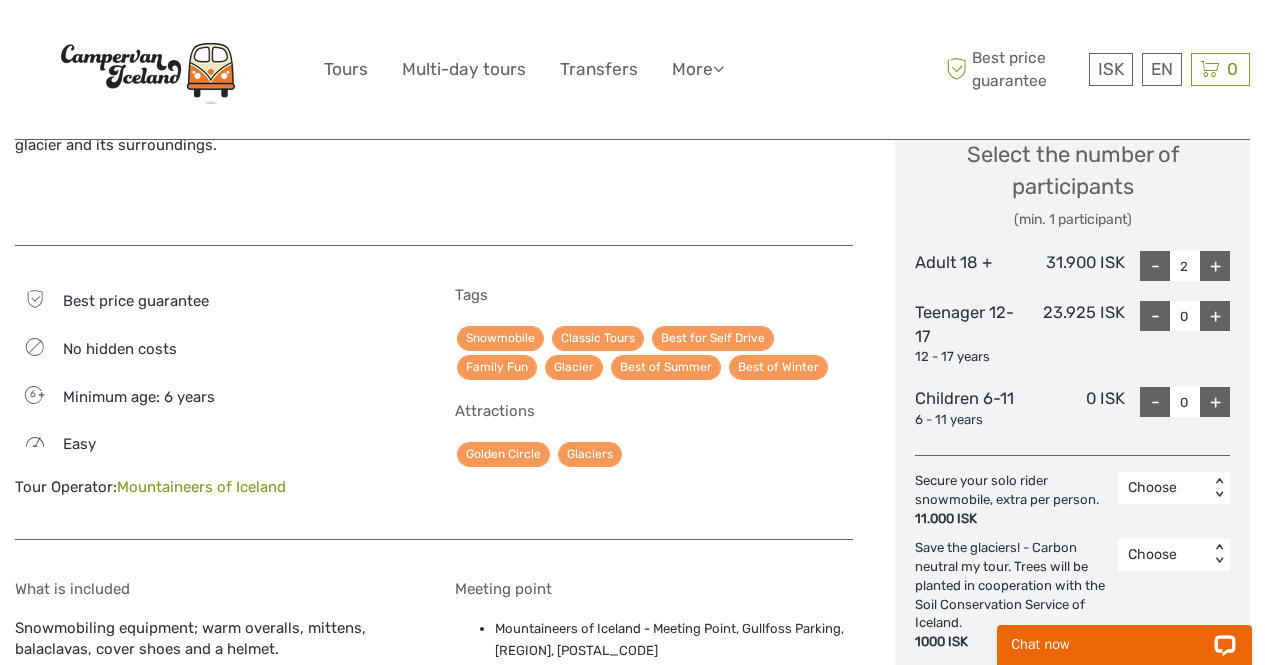 click on "+" at bounding box center (1215, 266) 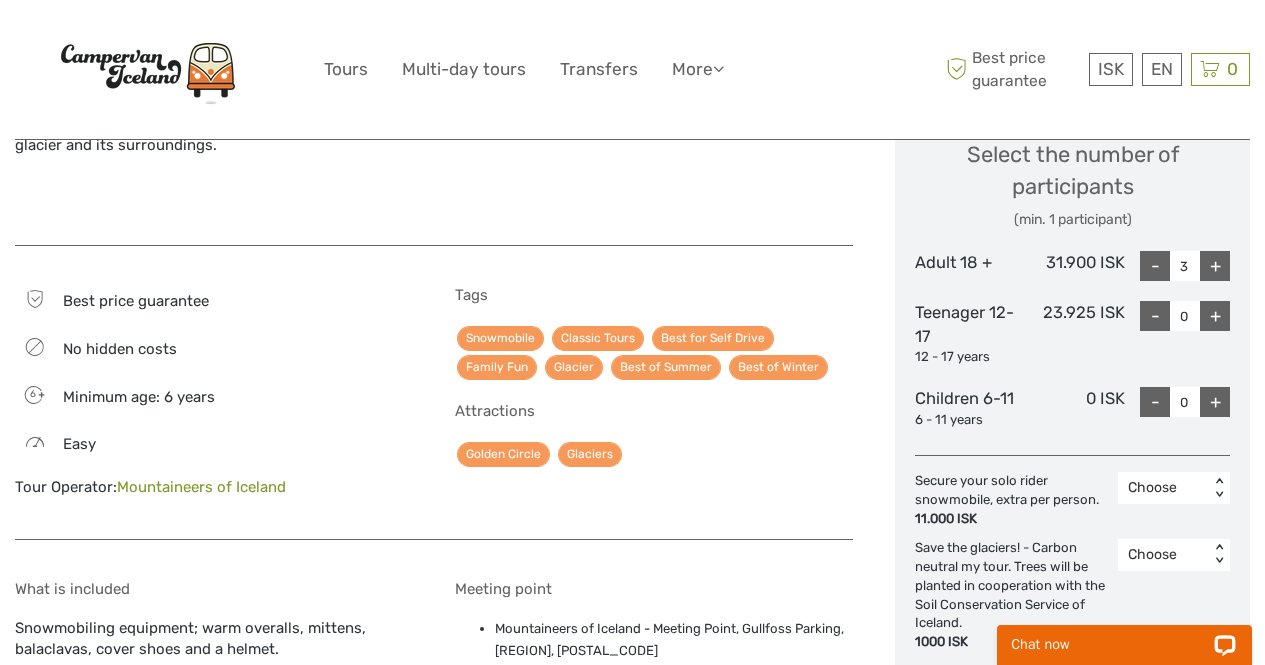 click on "+" at bounding box center [1215, 266] 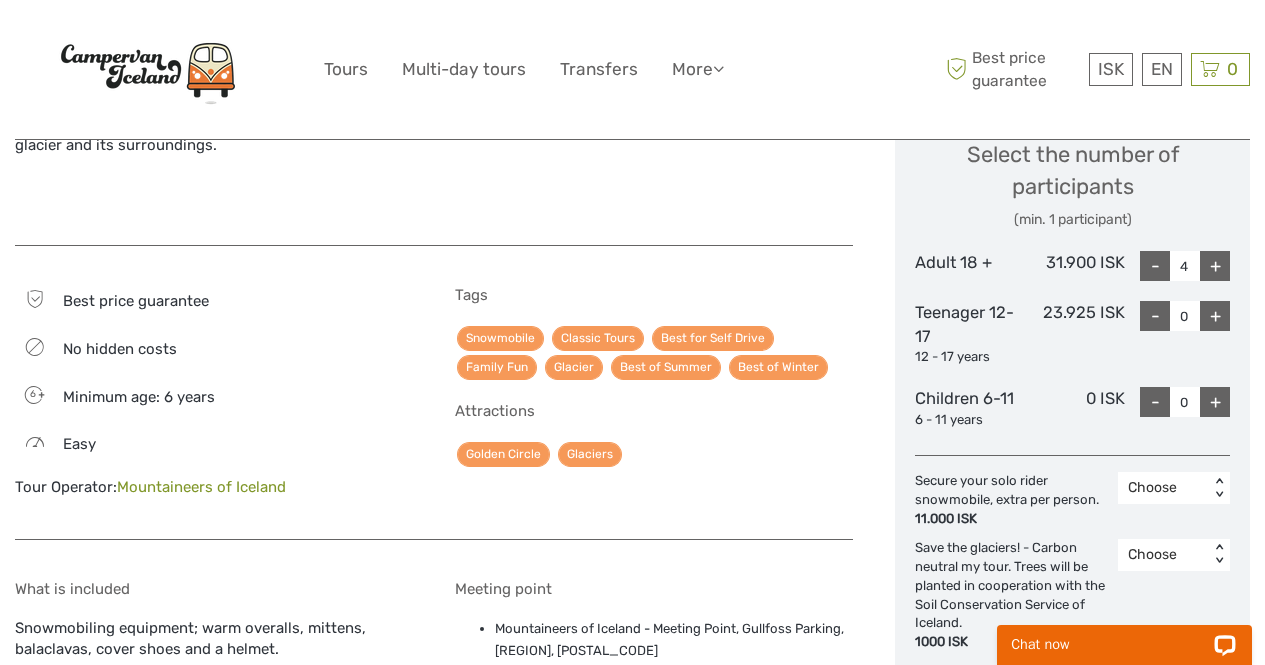 click on "+" at bounding box center (1215, 266) 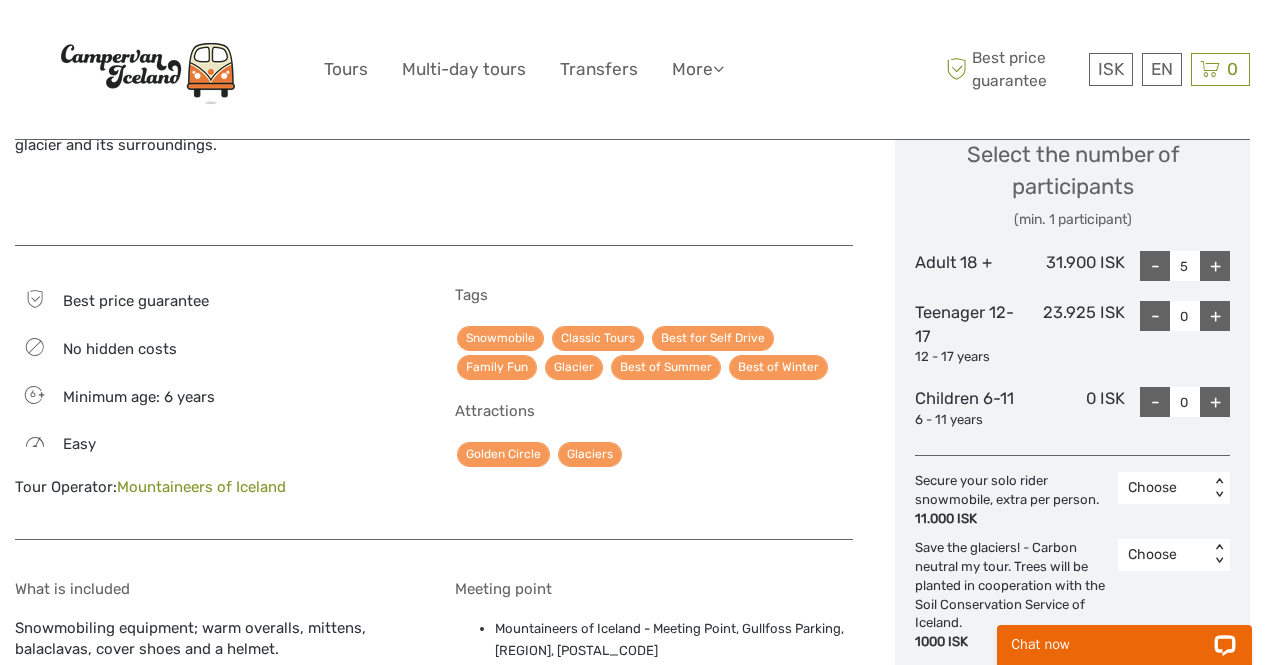 click on "+" at bounding box center [1215, 266] 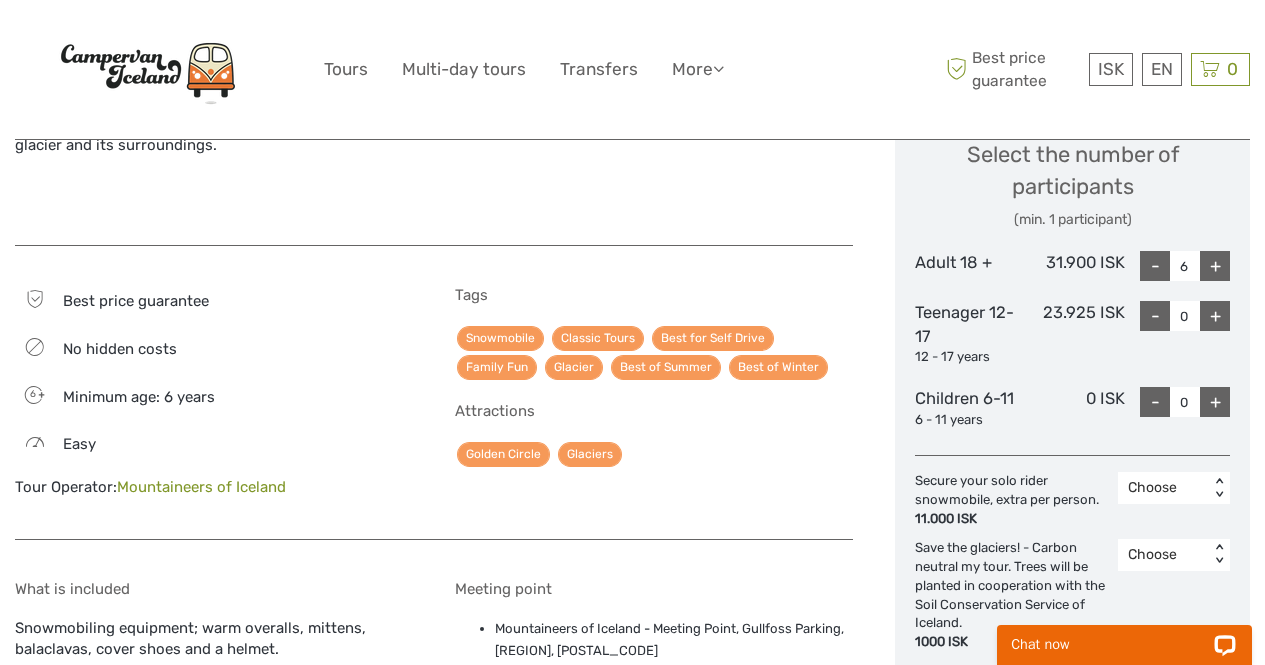 click on "+" at bounding box center [1215, 266] 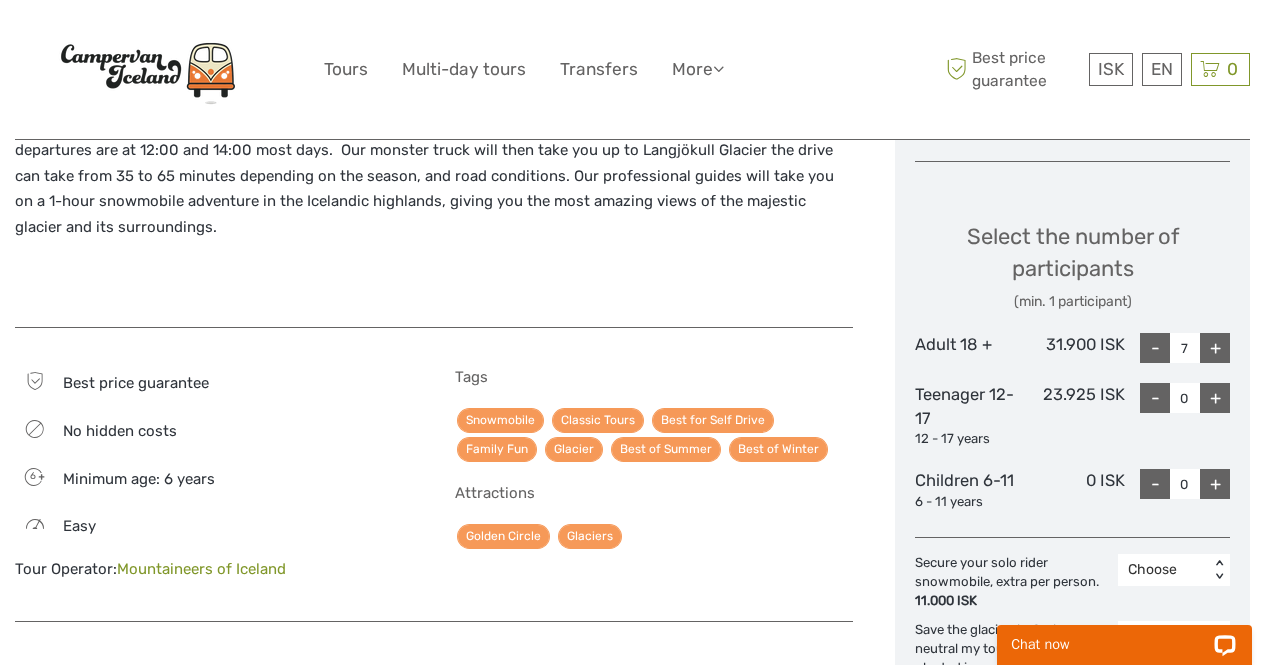 scroll, scrollTop: 800, scrollLeft: 0, axis: vertical 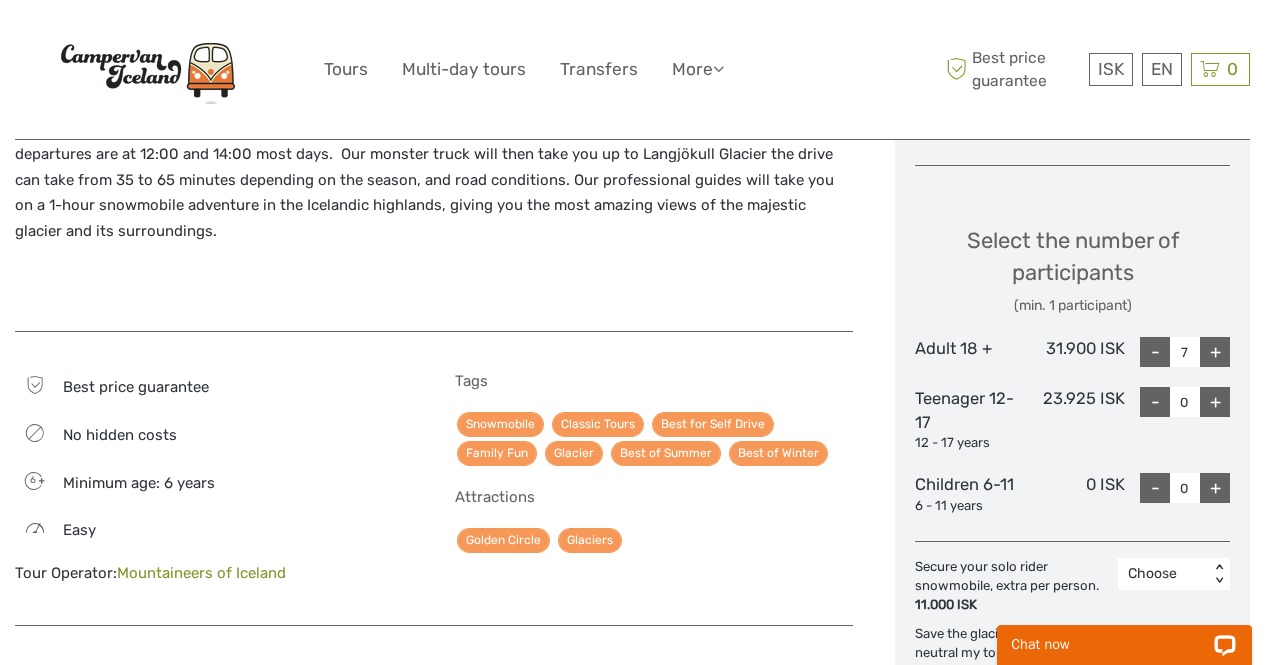 click on "+" at bounding box center [1215, 352] 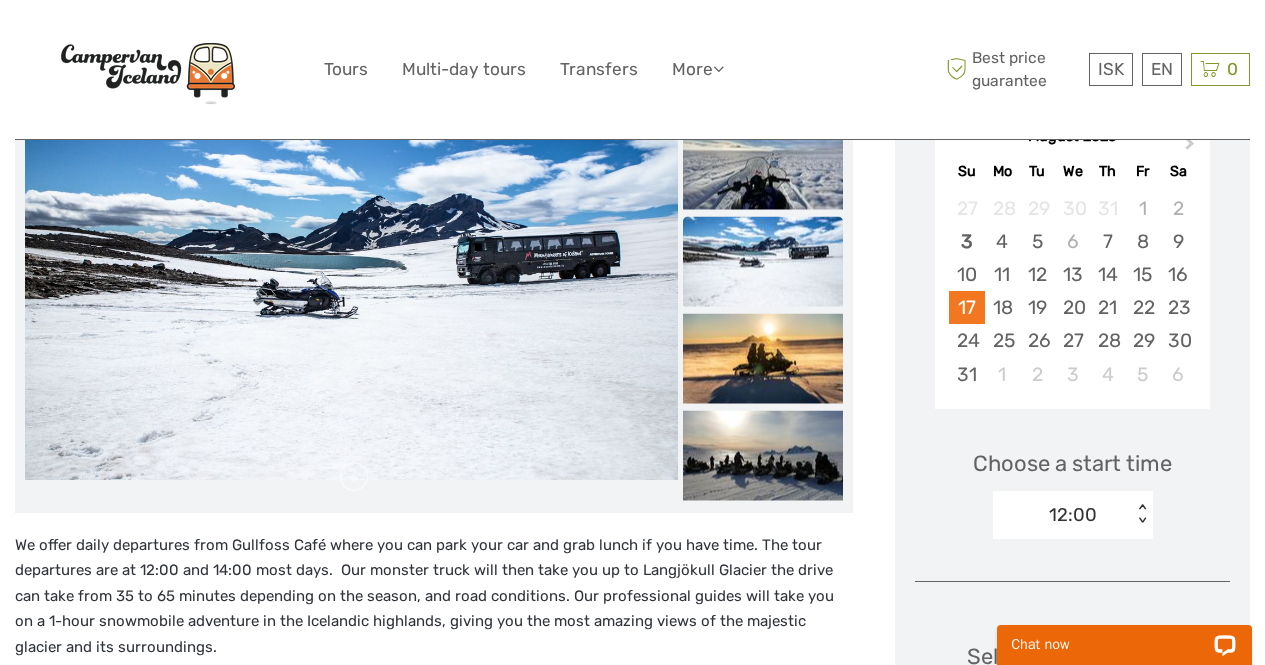 scroll, scrollTop: 385, scrollLeft: 0, axis: vertical 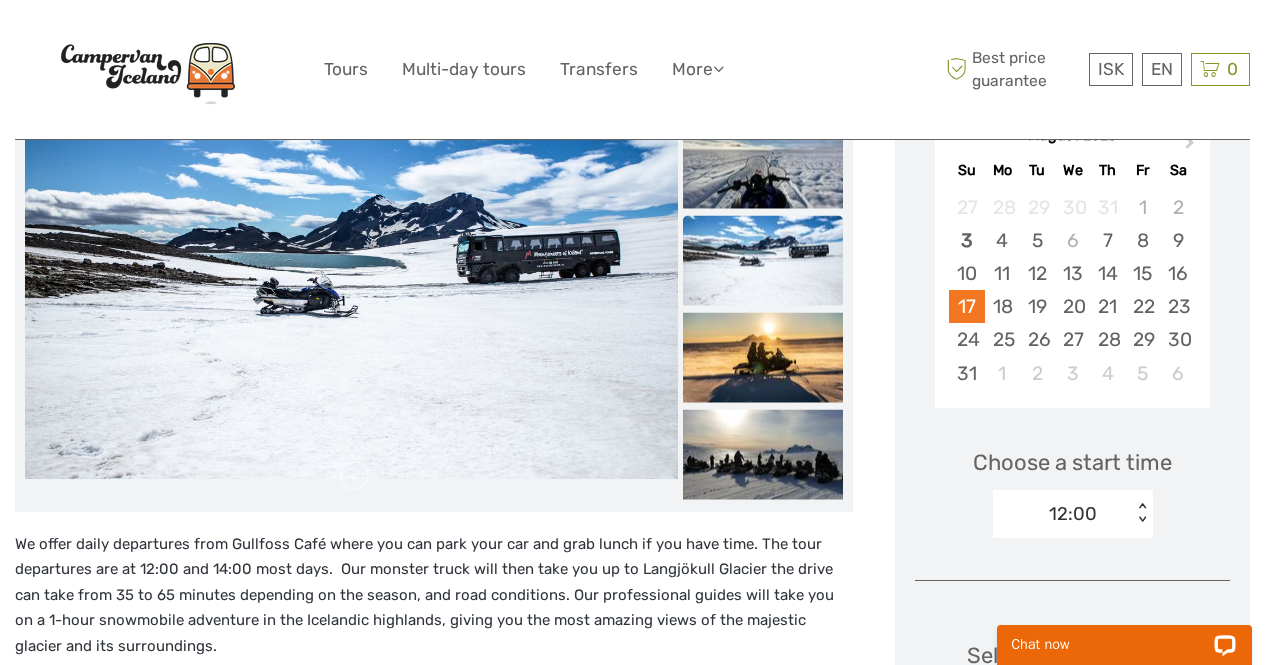 click on "< >" at bounding box center [1141, 513] 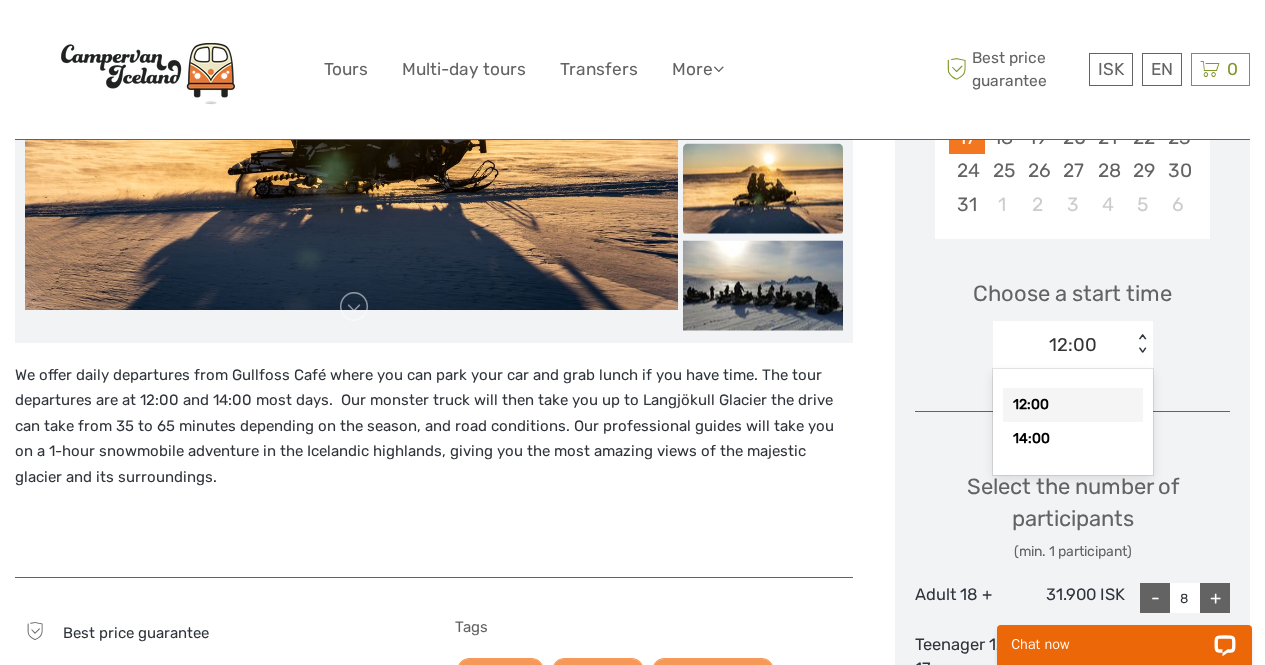 scroll, scrollTop: 555, scrollLeft: 0, axis: vertical 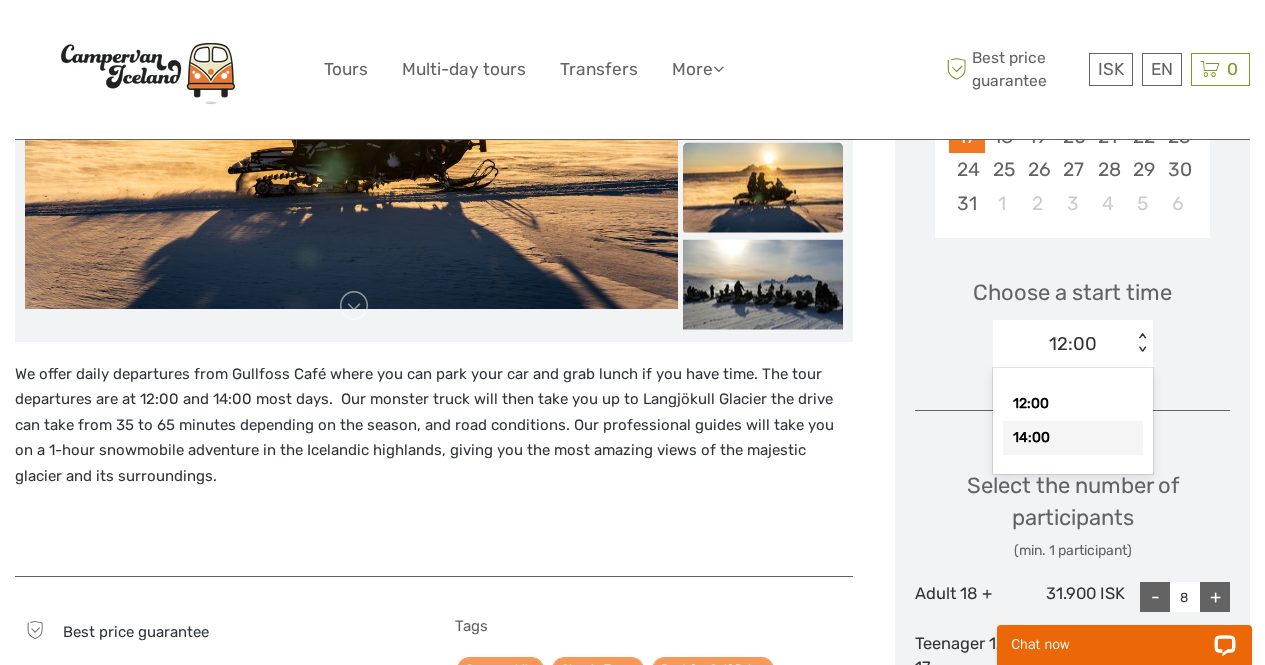 click on "14:00" at bounding box center (1073, 438) 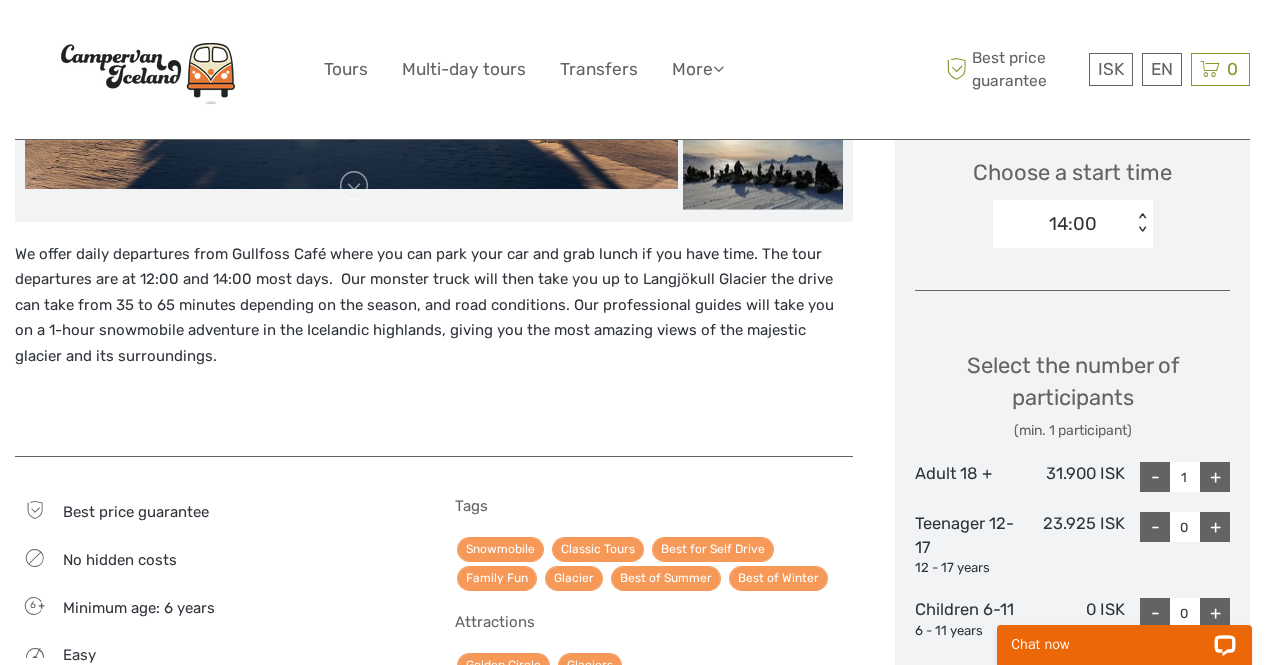 scroll, scrollTop: 676, scrollLeft: 0, axis: vertical 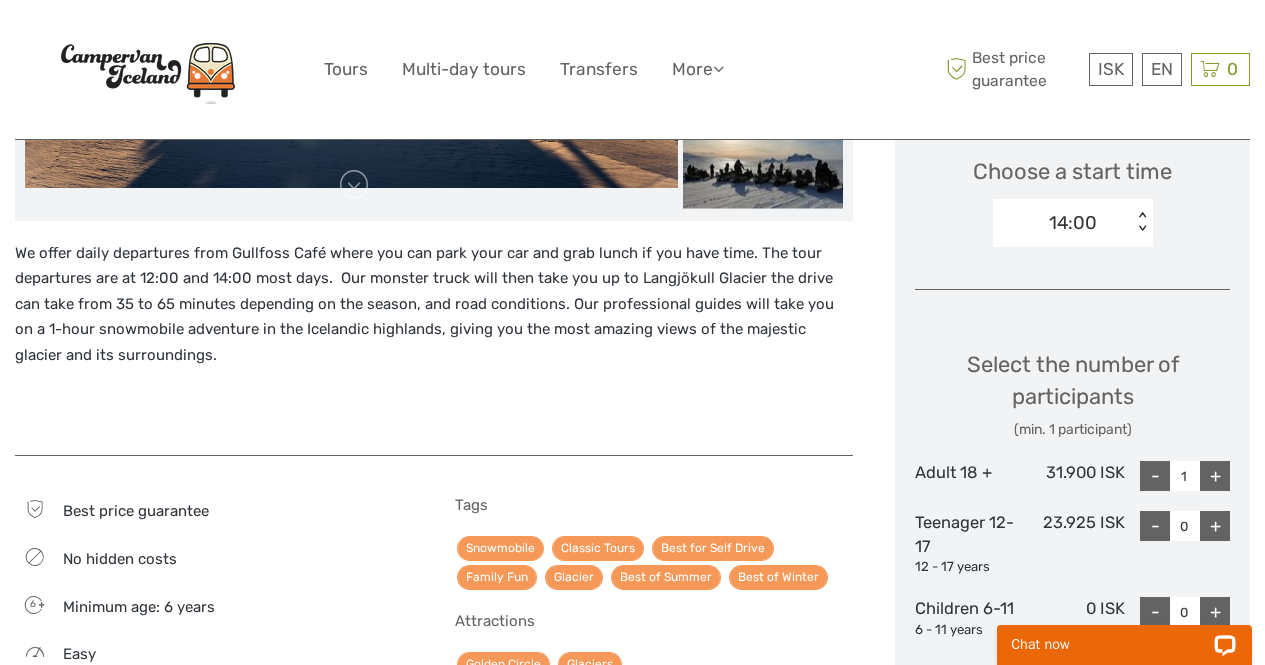 click on "+" at bounding box center (1215, 476) 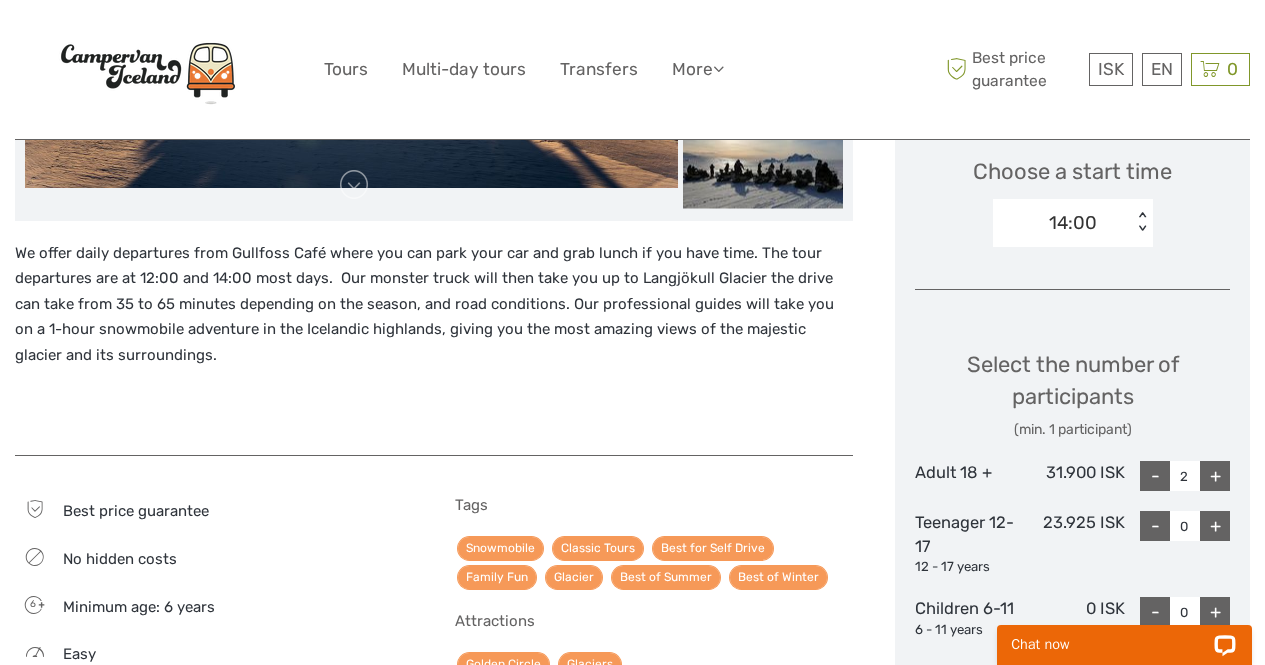 click on "+" at bounding box center [1215, 476] 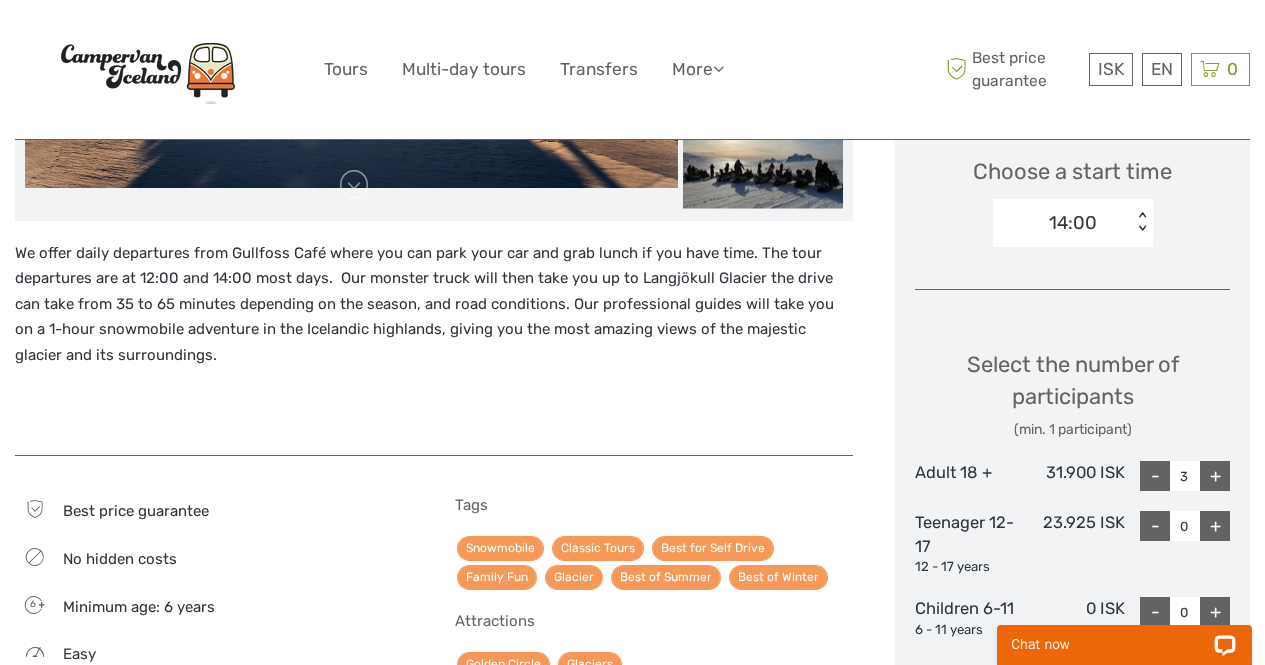 click on "+" at bounding box center [1215, 476] 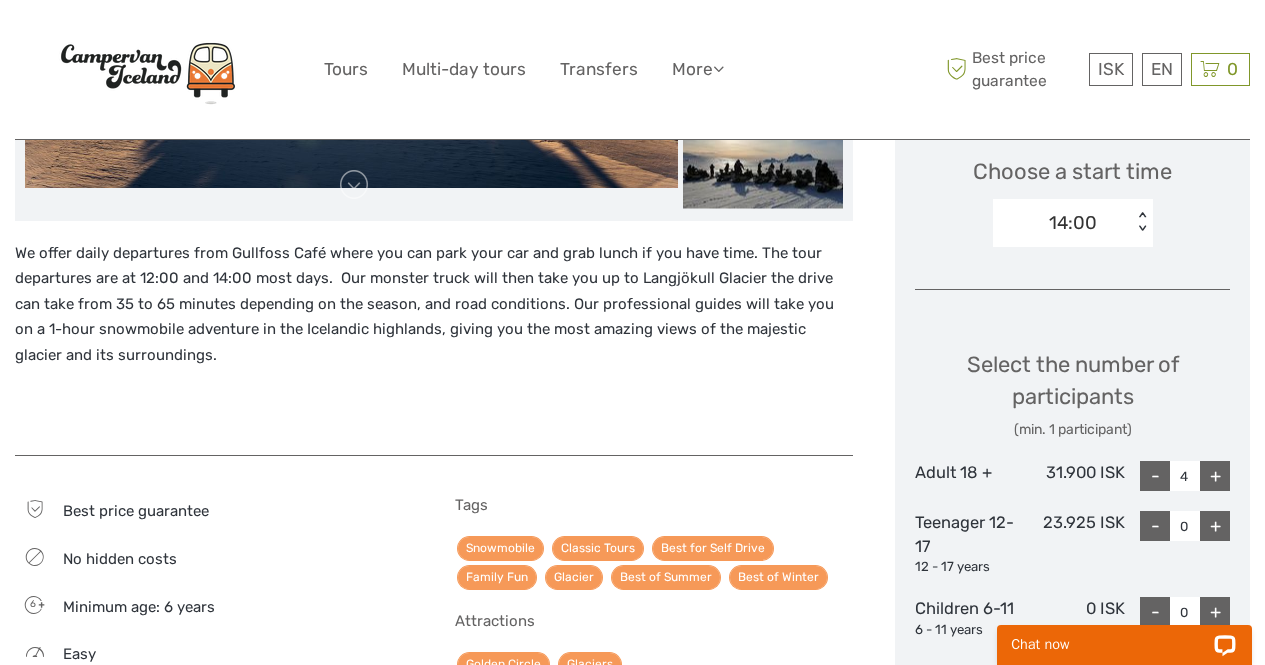 click on "+" at bounding box center (1215, 476) 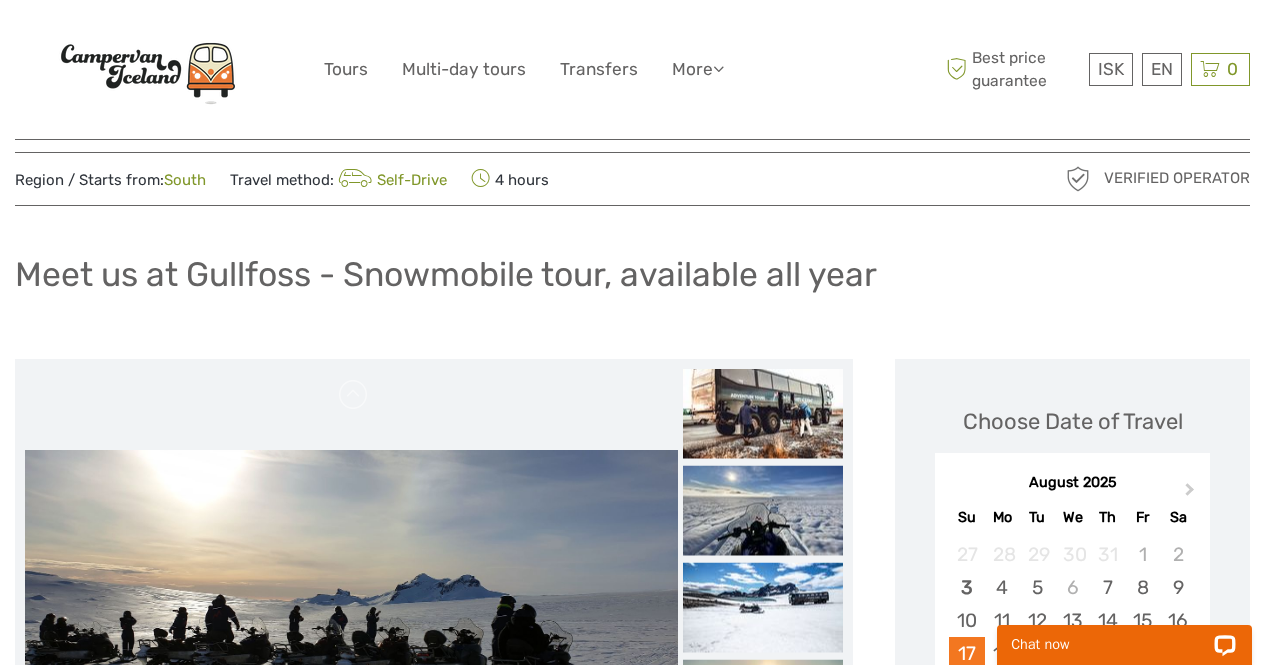 scroll, scrollTop: 0, scrollLeft: 0, axis: both 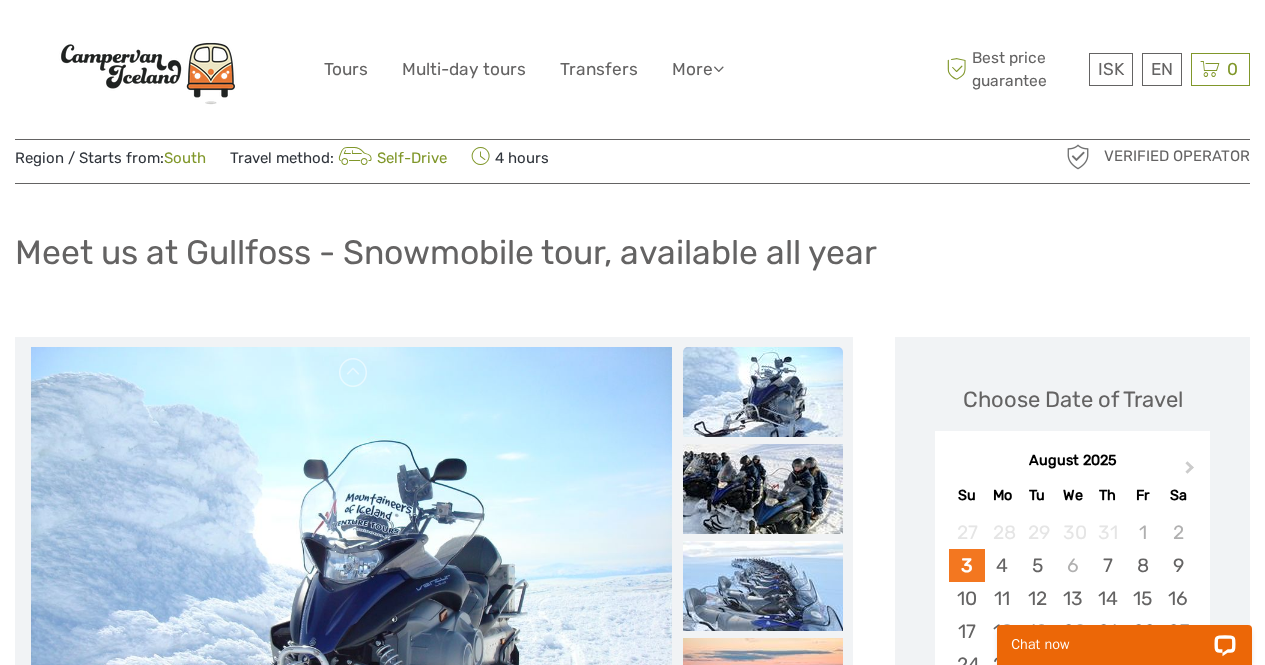 click at bounding box center [763, 392] 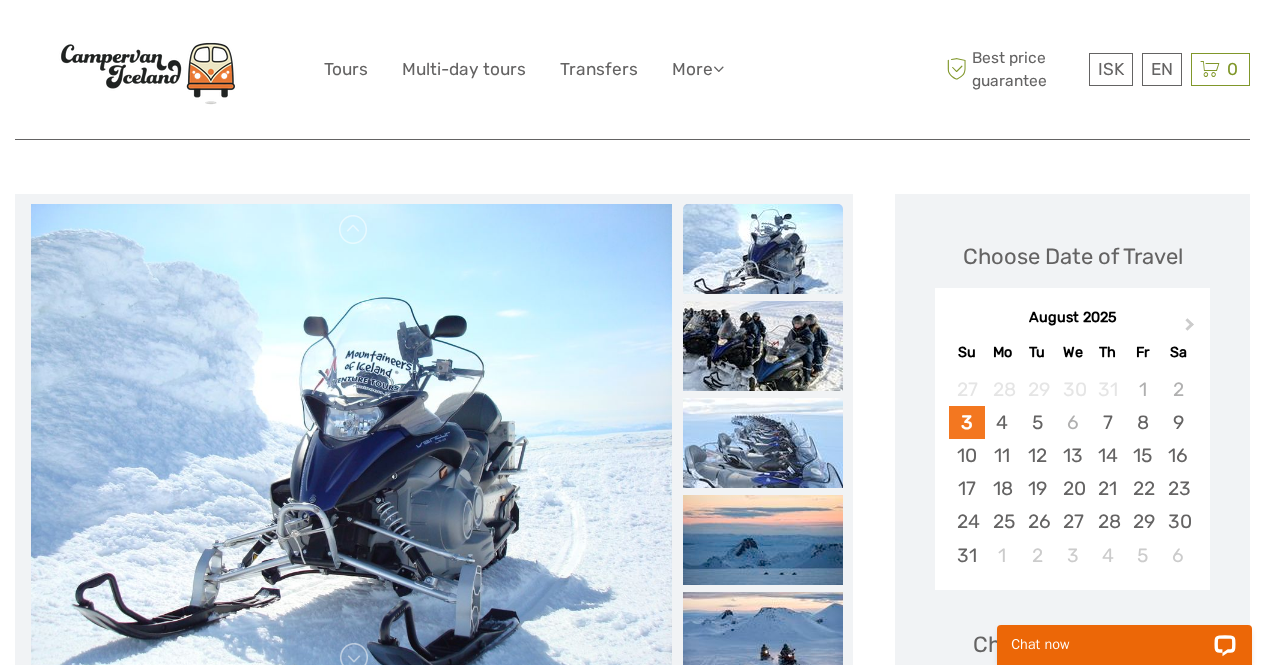 scroll, scrollTop: 0, scrollLeft: 0, axis: both 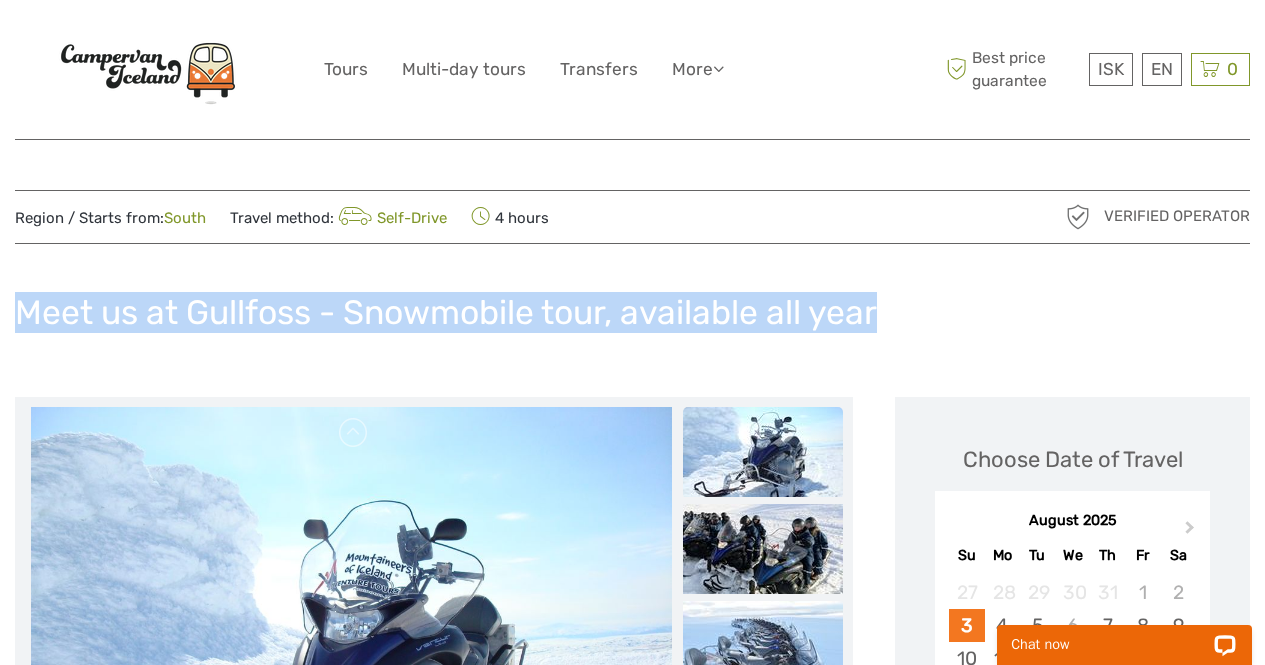drag, startPoint x: 906, startPoint y: 328, endPoint x: 2, endPoint y: 283, distance: 905.1193 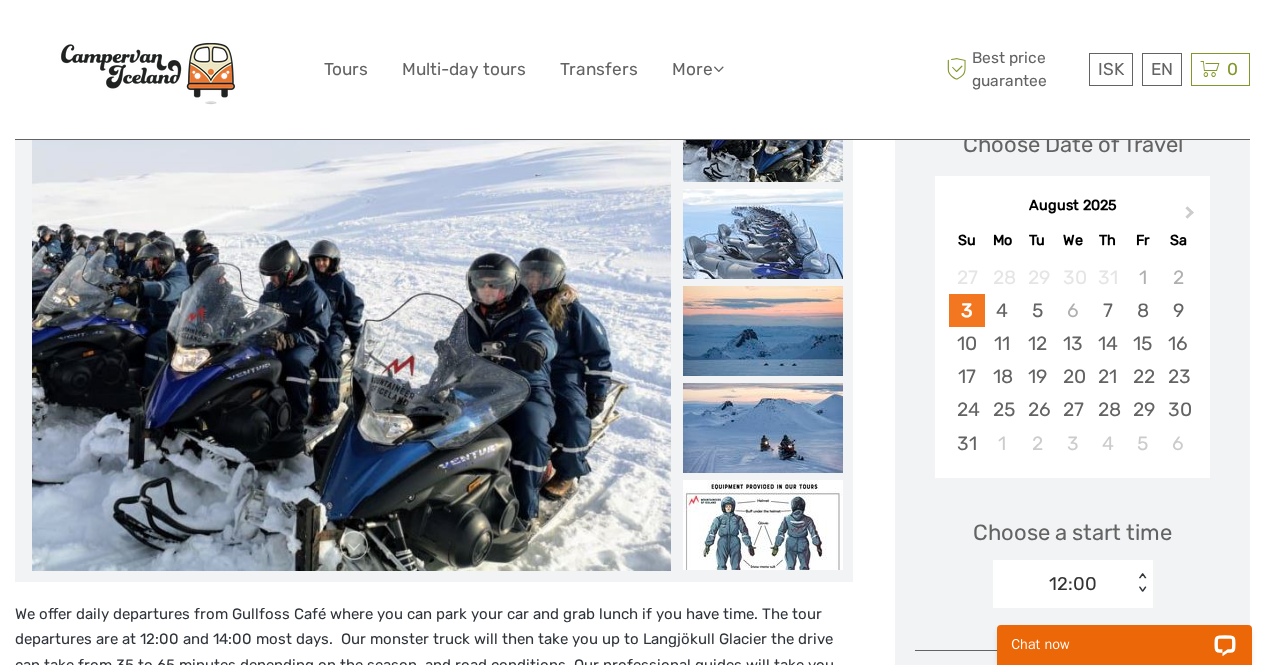 scroll, scrollTop: 0, scrollLeft: 0, axis: both 